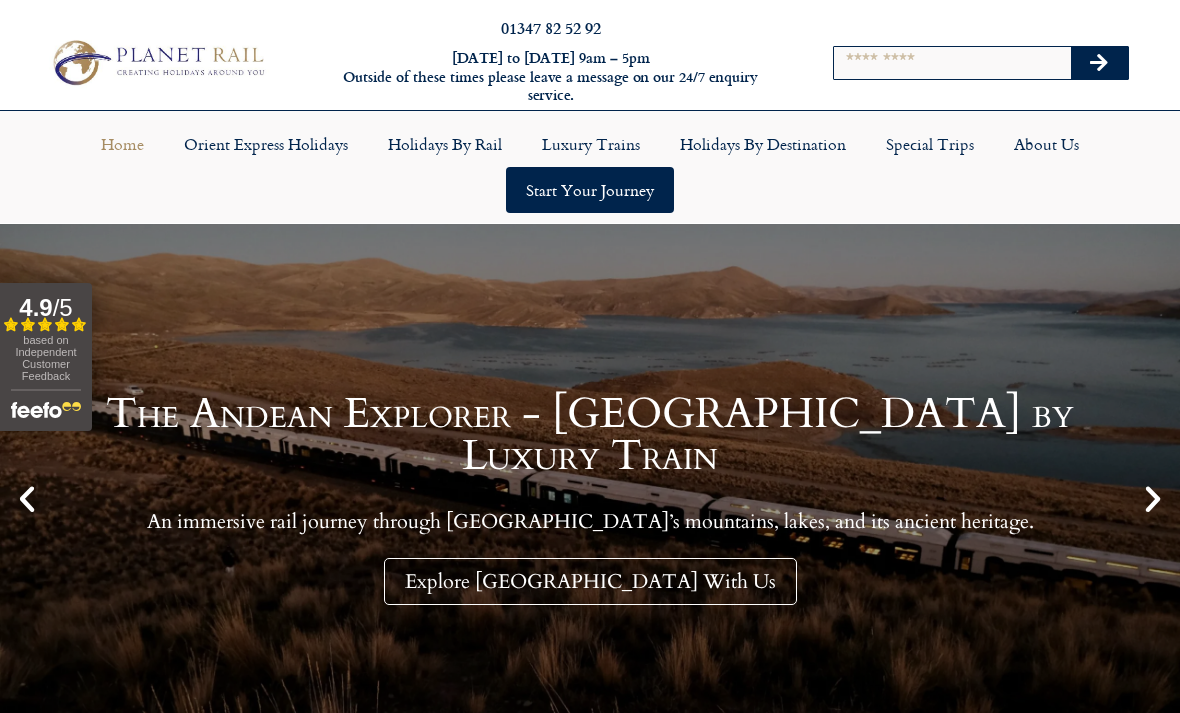 scroll, scrollTop: 0, scrollLeft: 0, axis: both 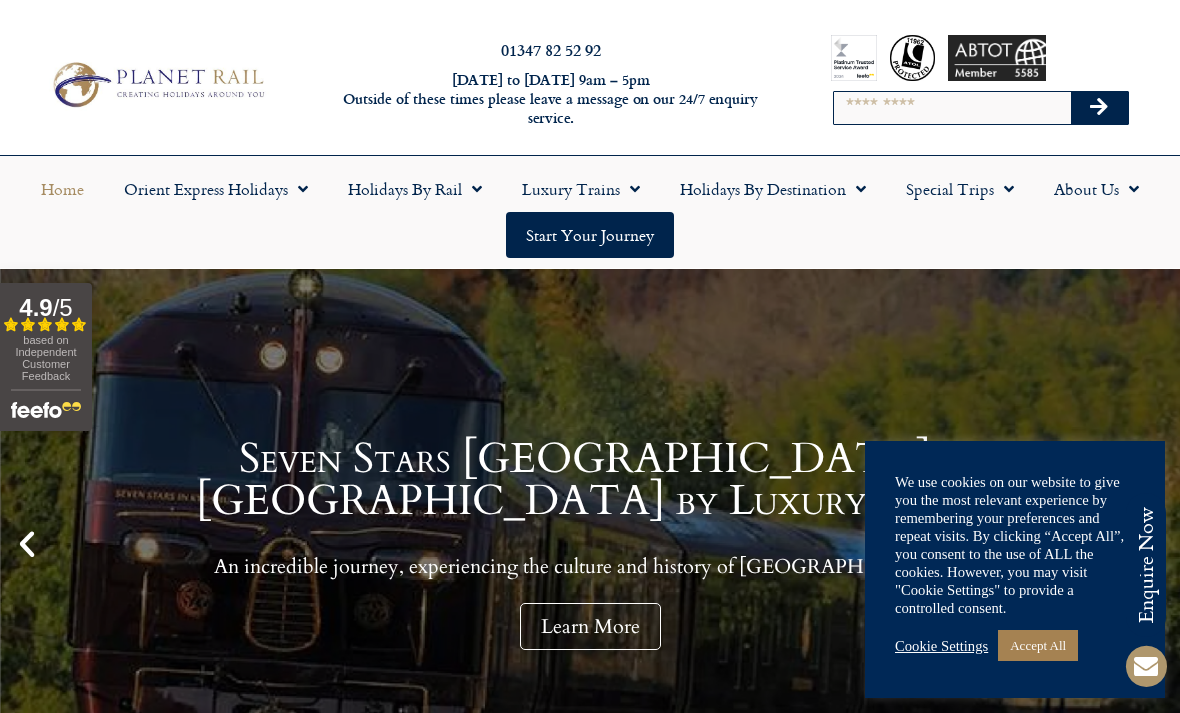 click on "Accept All" at bounding box center (1038, 645) 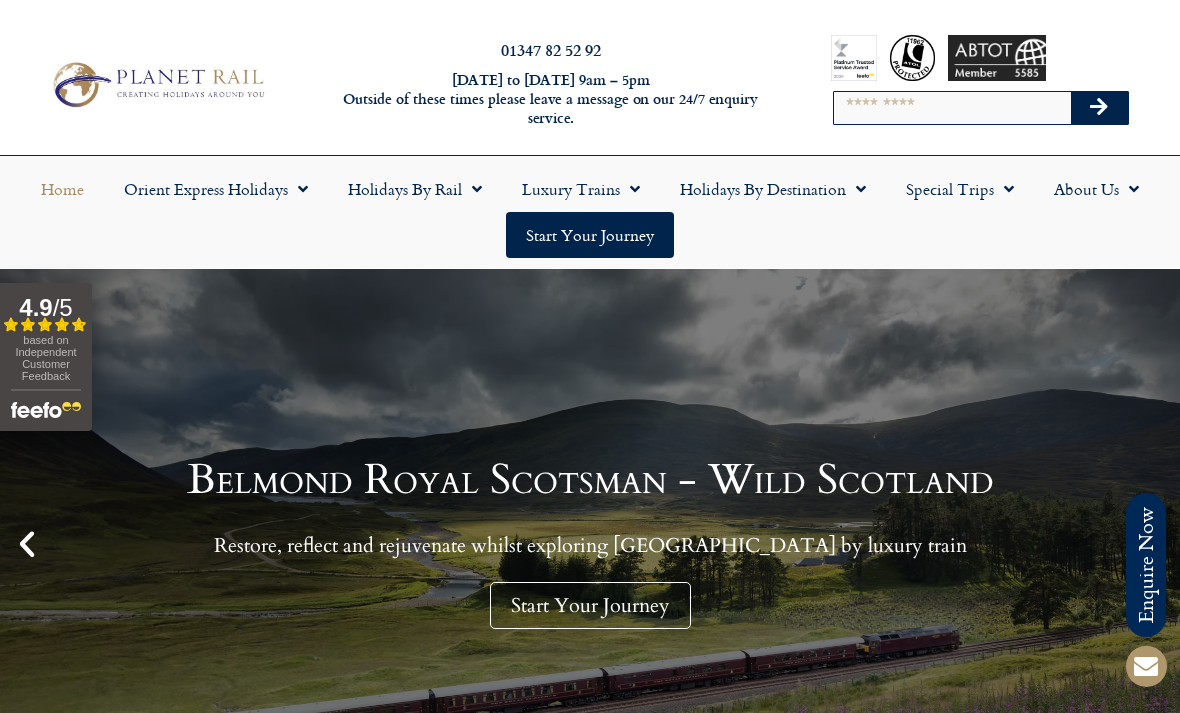 click on "Holidays by Rail" 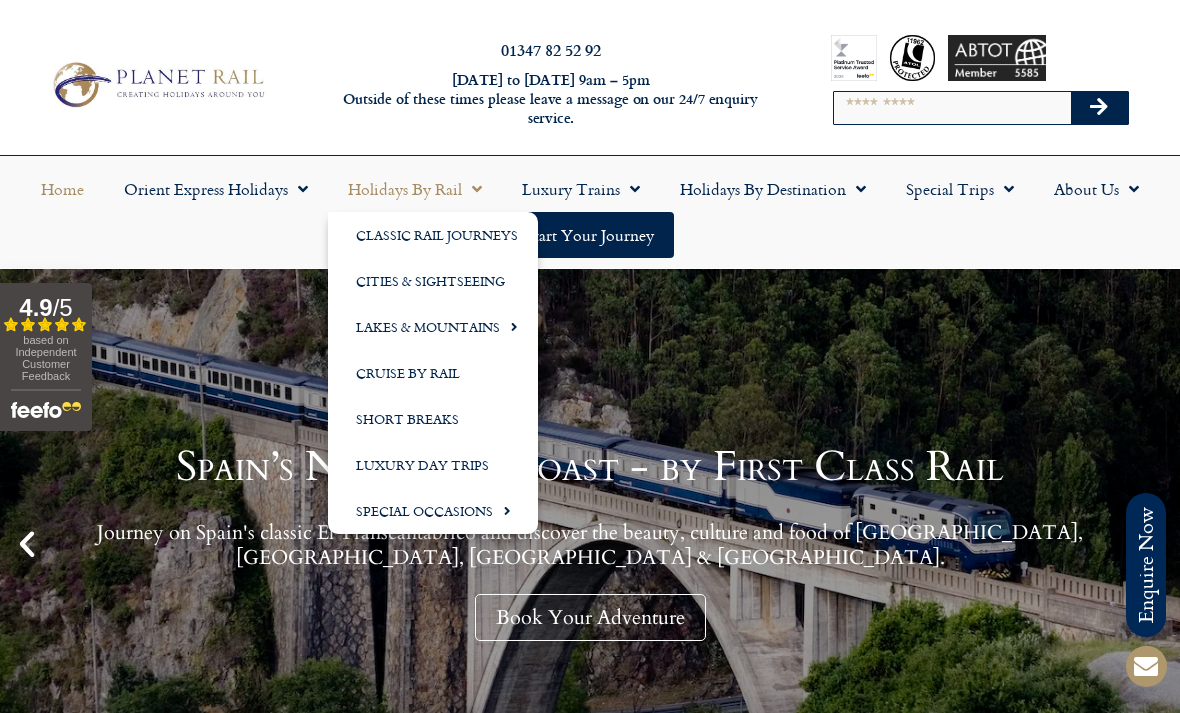 click on "Cities & Sightseeing" 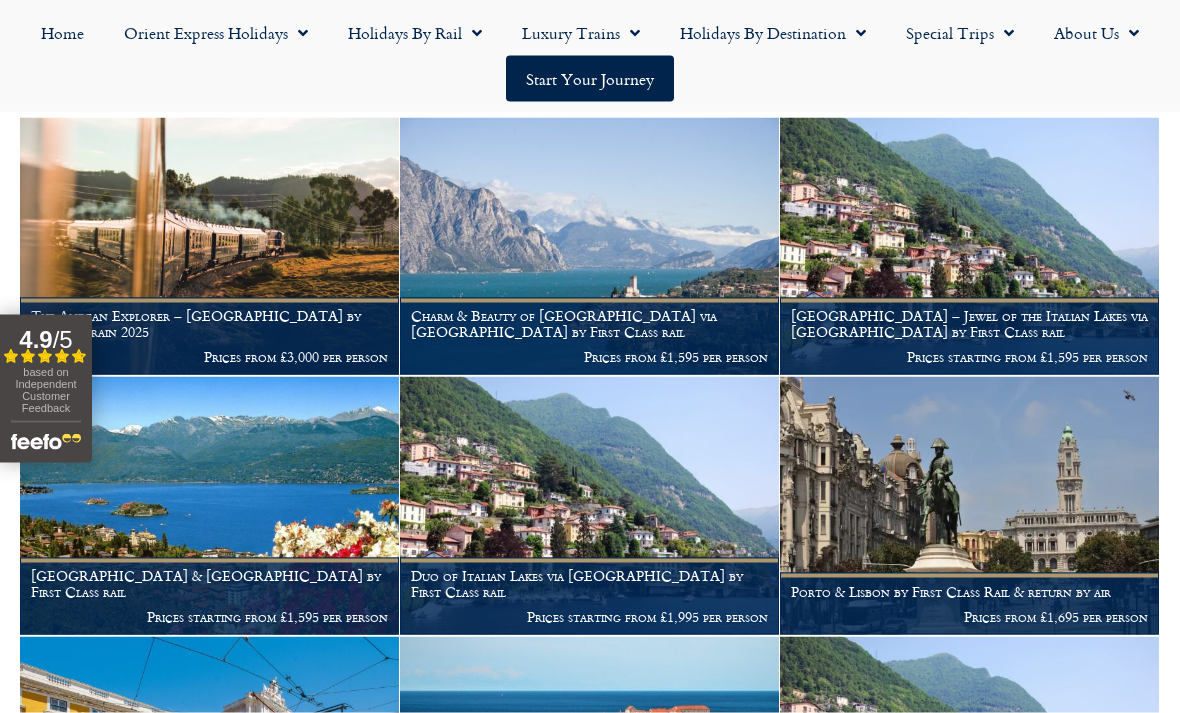 scroll, scrollTop: 515, scrollLeft: 0, axis: vertical 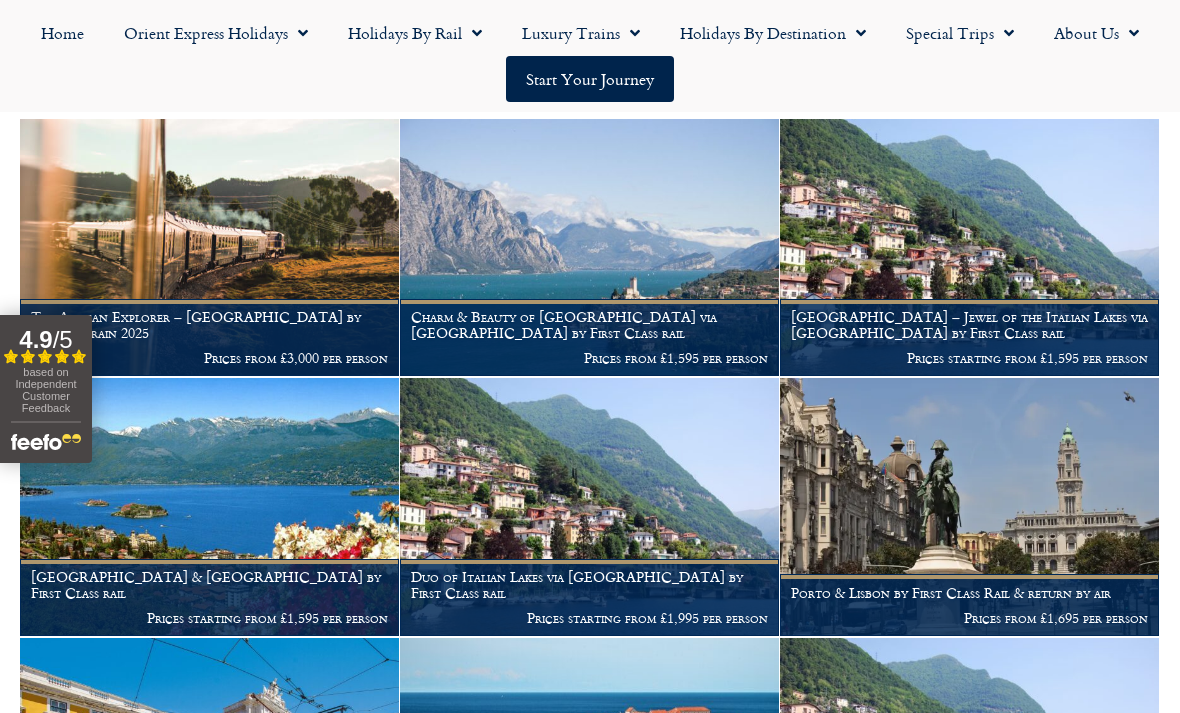 click at bounding box center [969, 507] 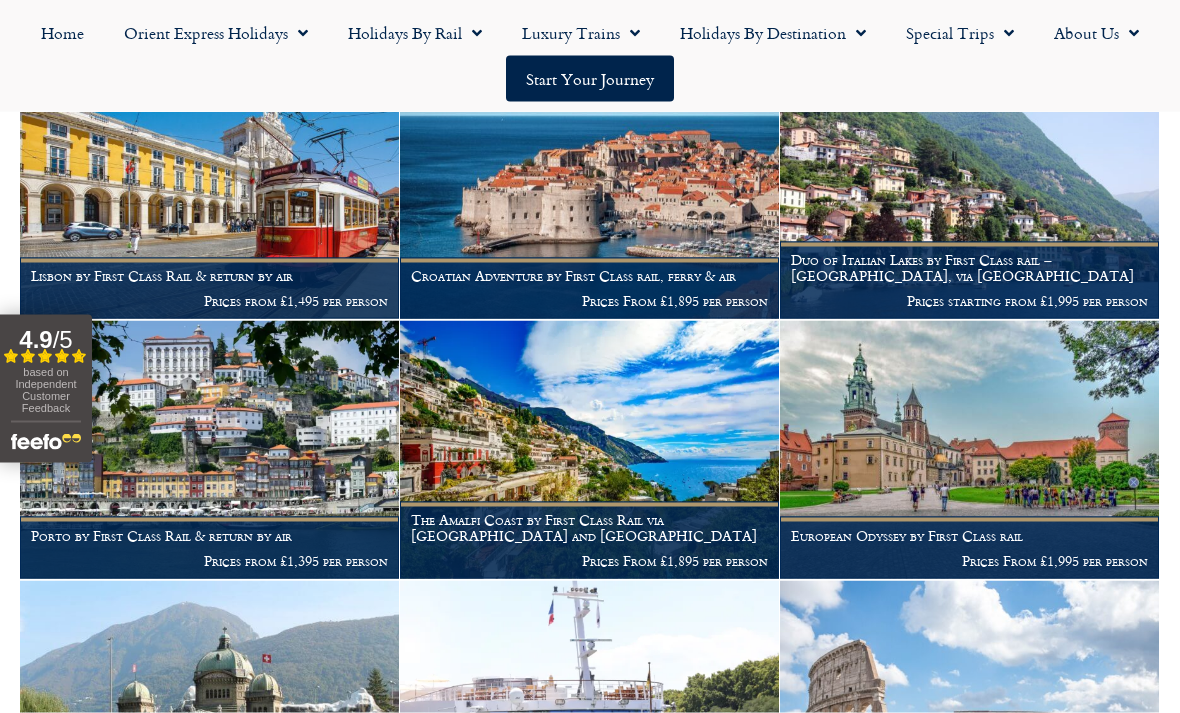 scroll, scrollTop: 1092, scrollLeft: 0, axis: vertical 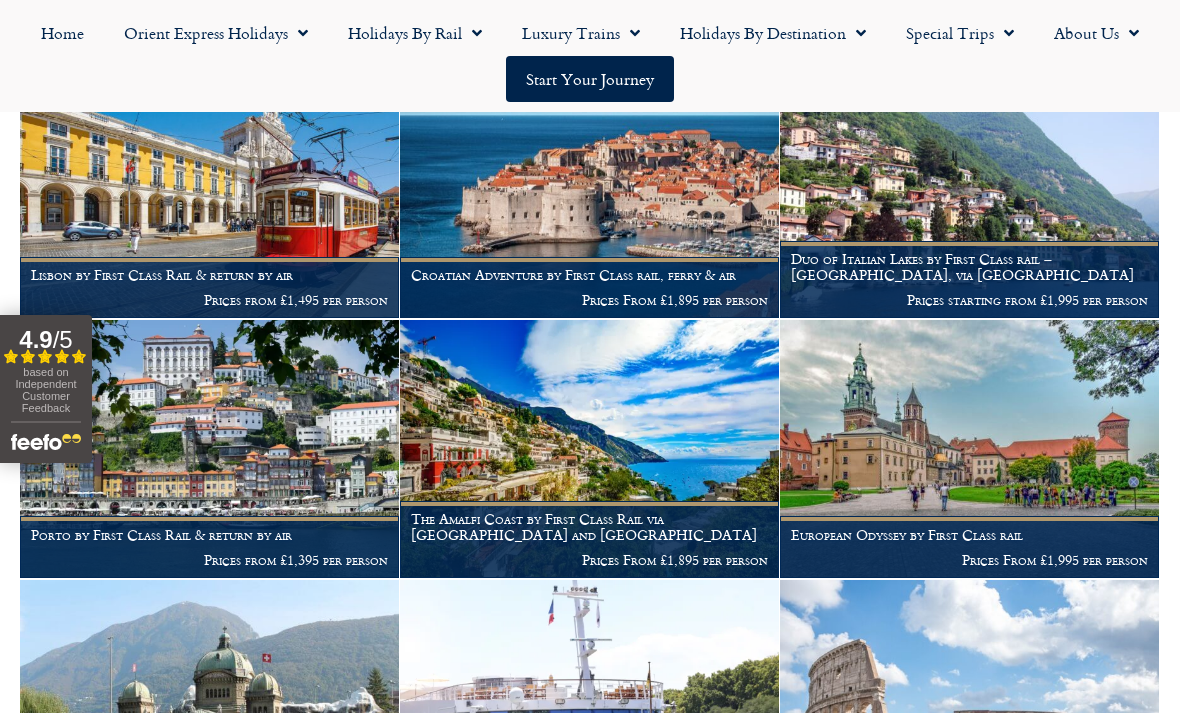 click at bounding box center (969, 449) 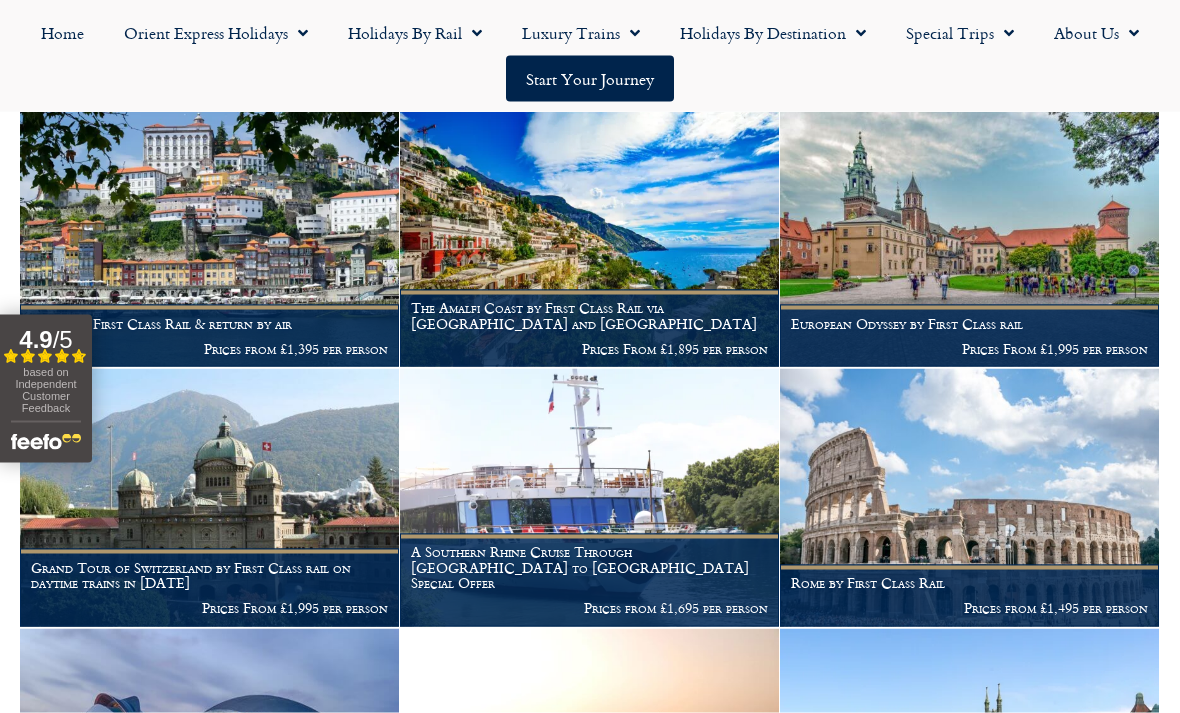scroll, scrollTop: 1305, scrollLeft: 0, axis: vertical 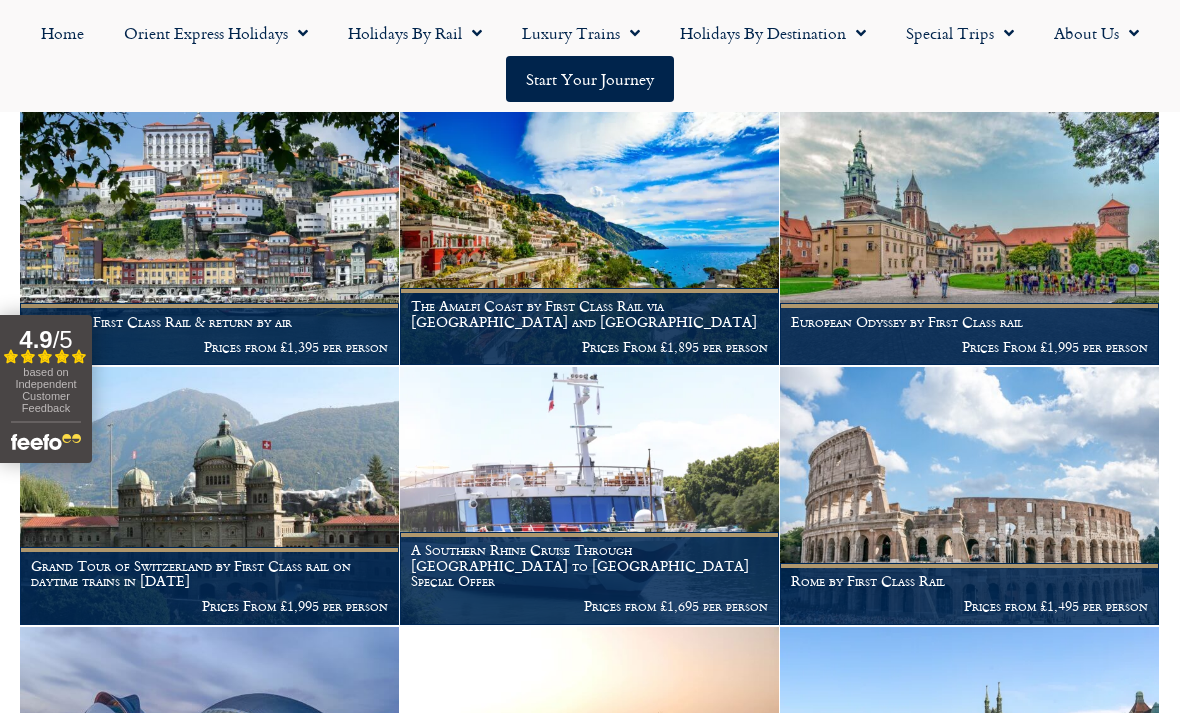 click on "Grand Tour of Switzerland by First Class rail on daytime trains in 2024" at bounding box center [209, 574] 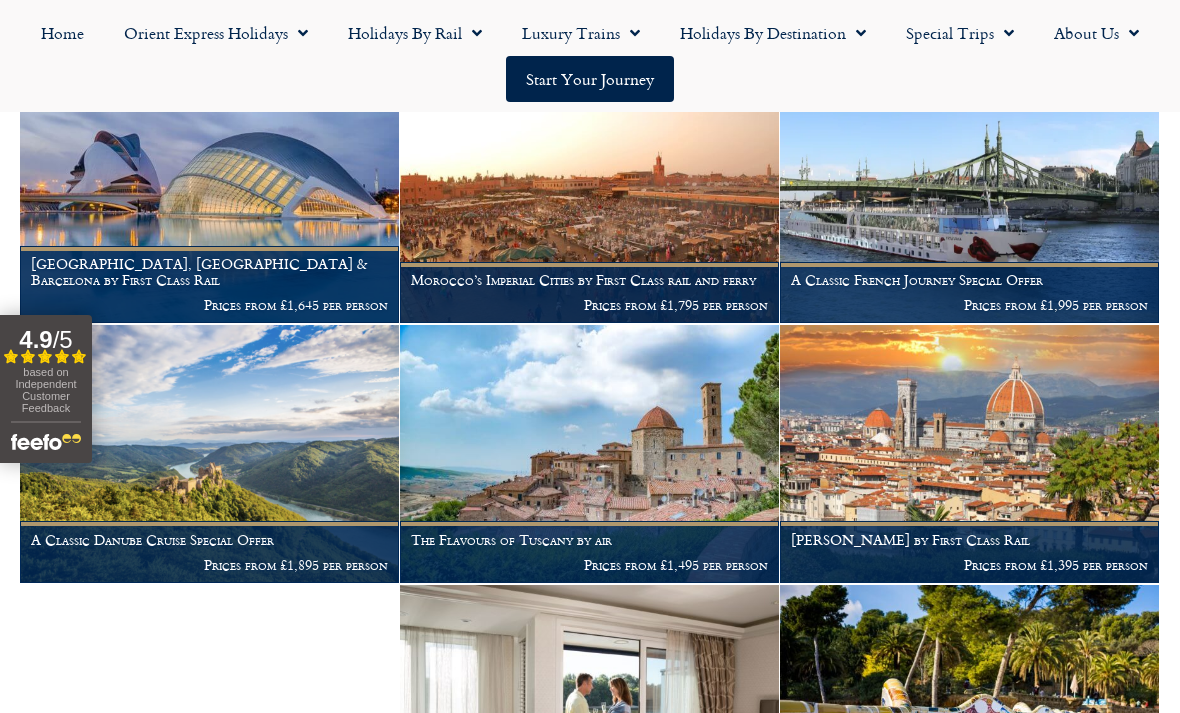 scroll, scrollTop: 1869, scrollLeft: 0, axis: vertical 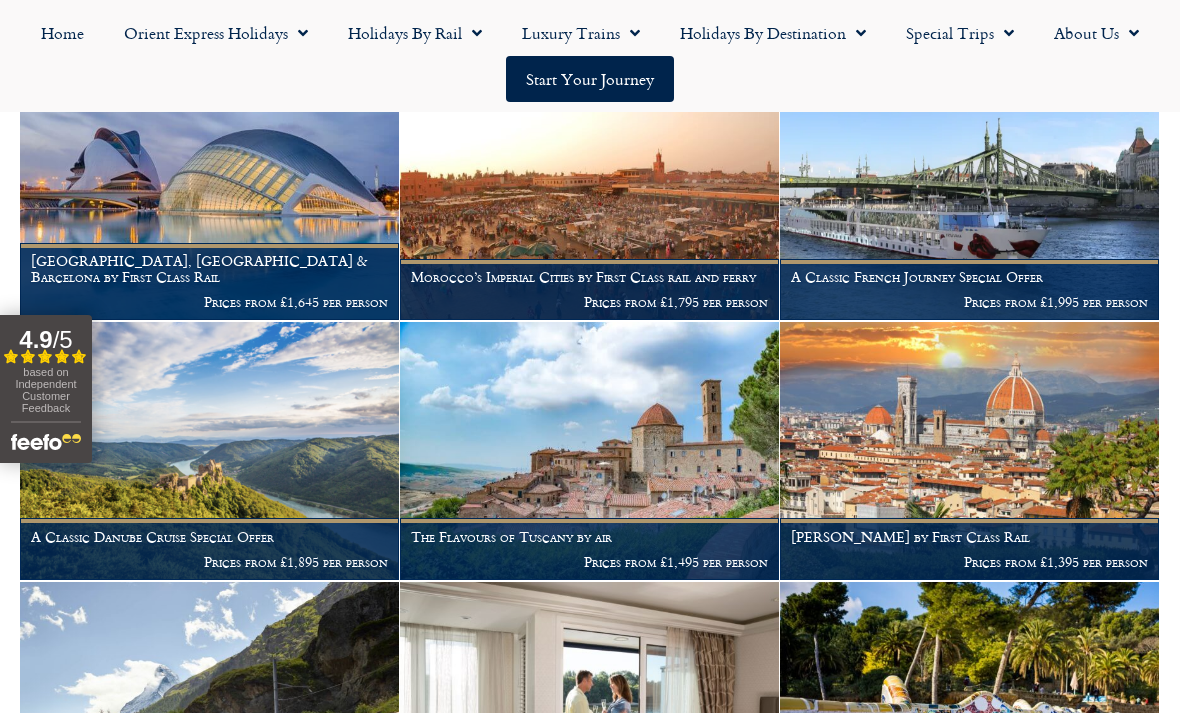 click at bounding box center (589, 451) 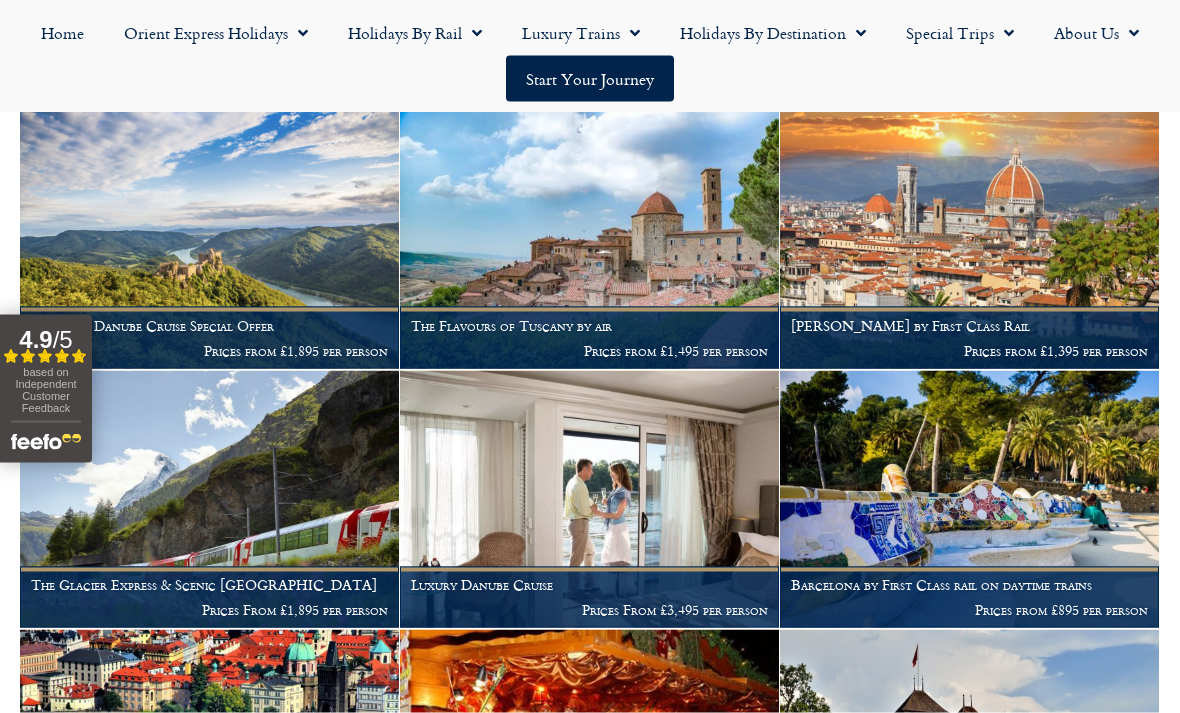 scroll, scrollTop: 2081, scrollLeft: 0, axis: vertical 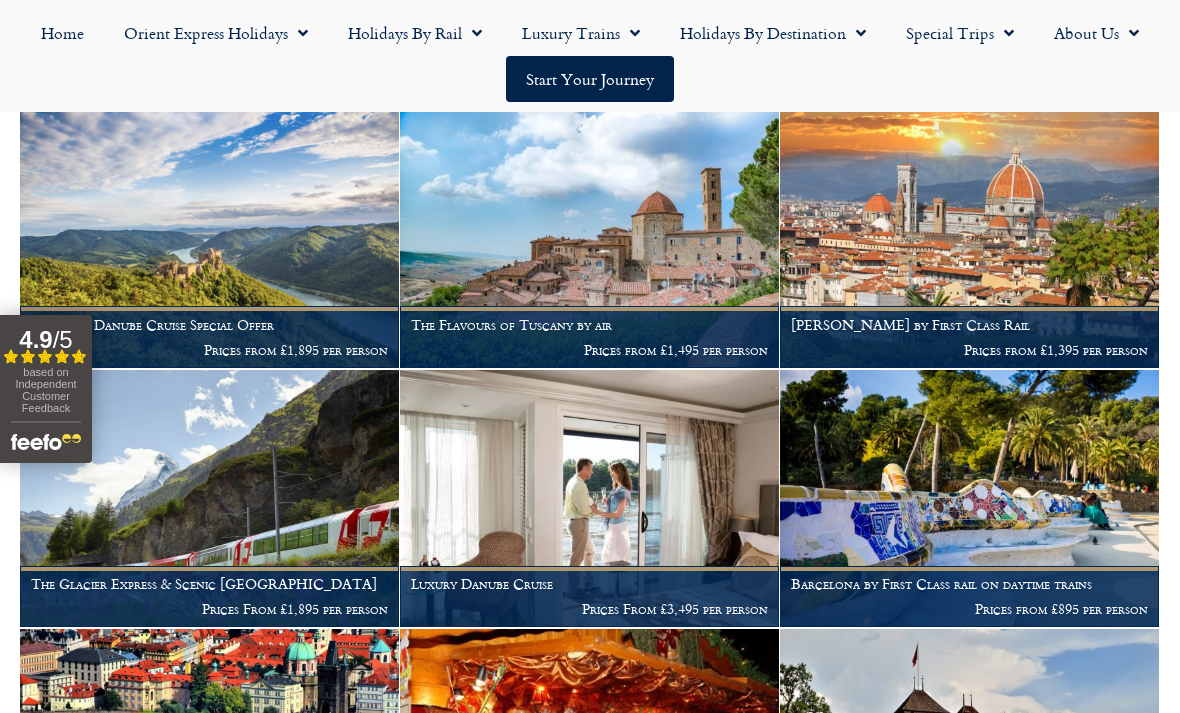 click at bounding box center [209, 499] 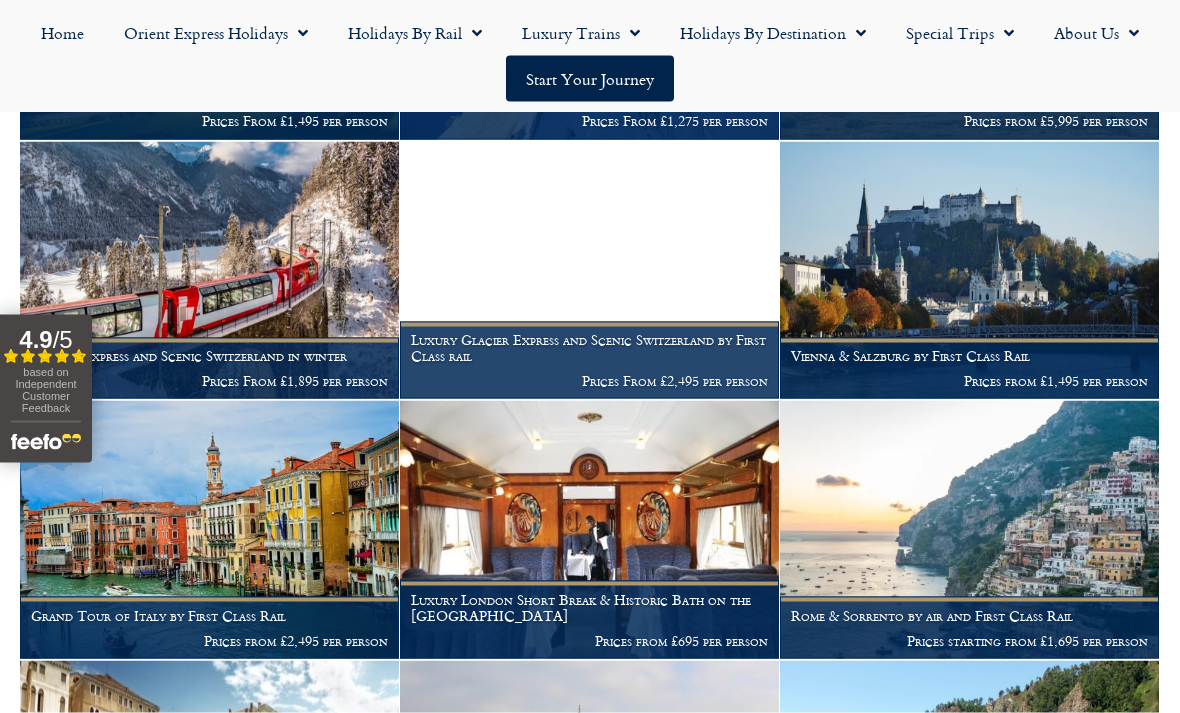 scroll, scrollTop: 3089, scrollLeft: 0, axis: vertical 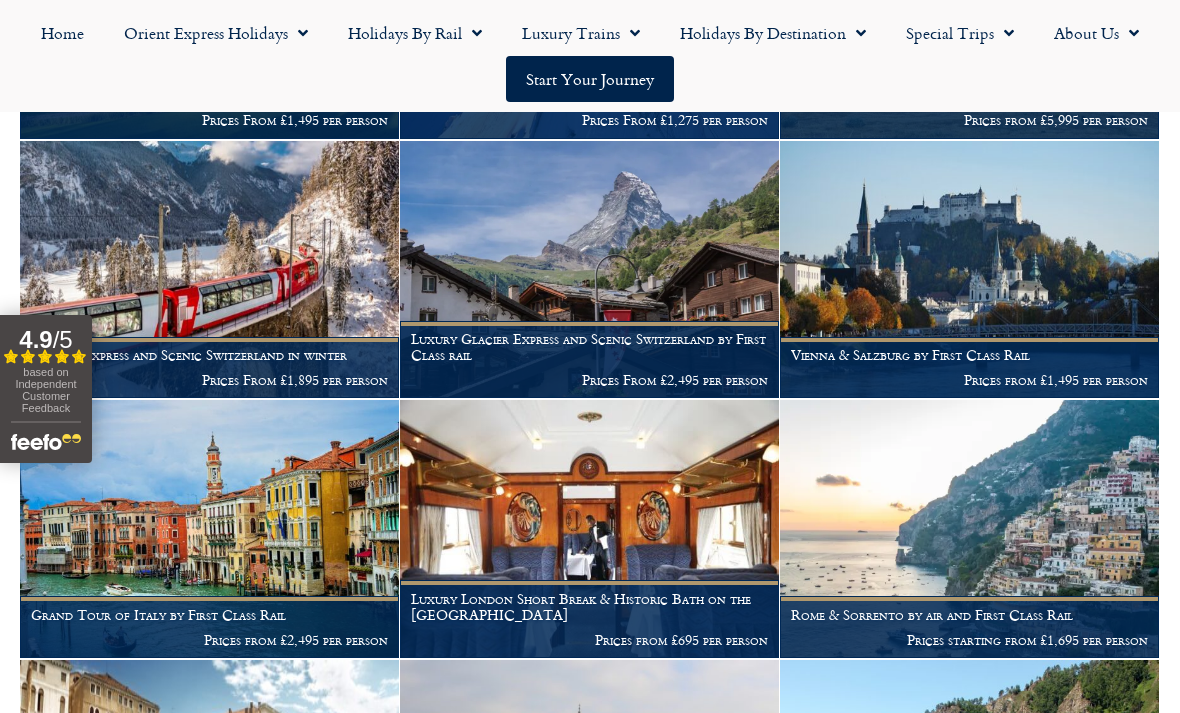 click on "Grand Tour of Italy by First Class Rail" at bounding box center (209, 615) 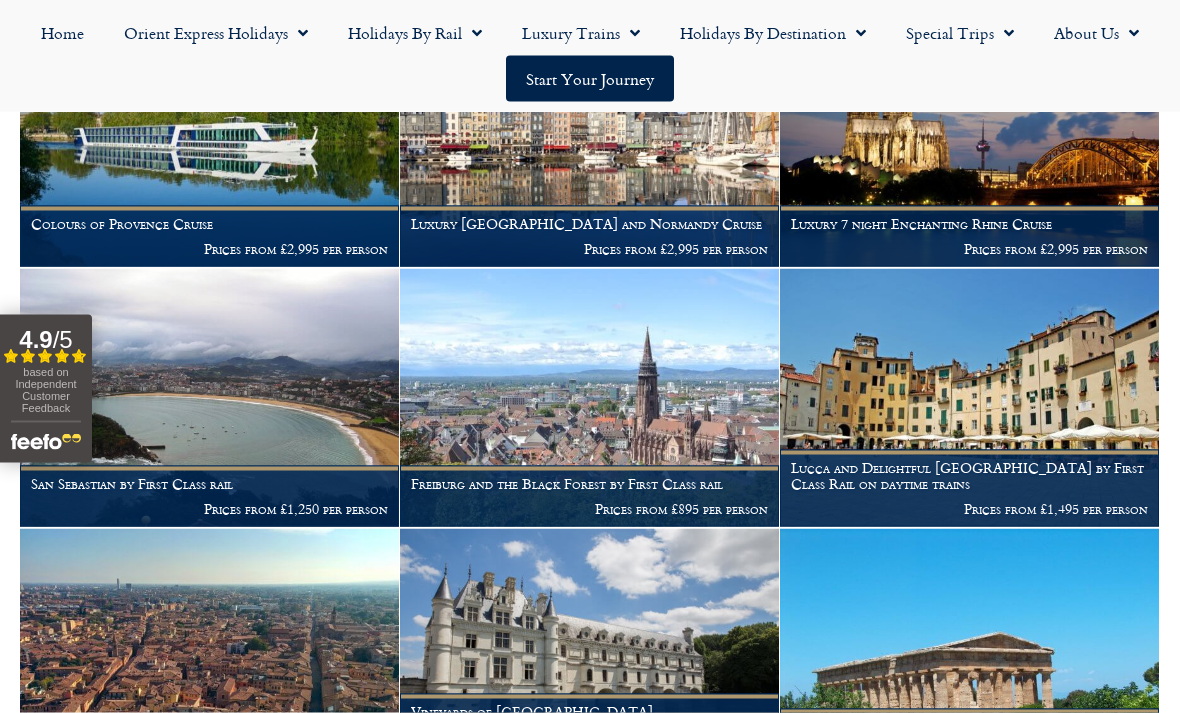 scroll, scrollTop: 4261, scrollLeft: 0, axis: vertical 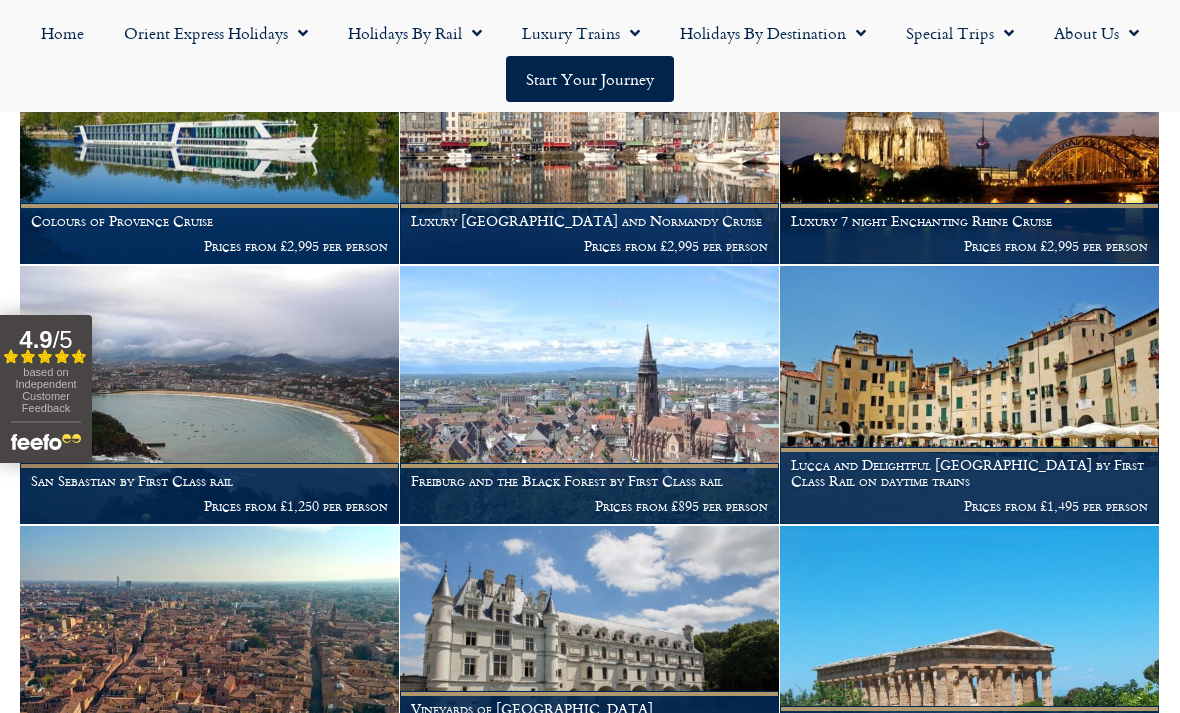 click at bounding box center [209, 655] 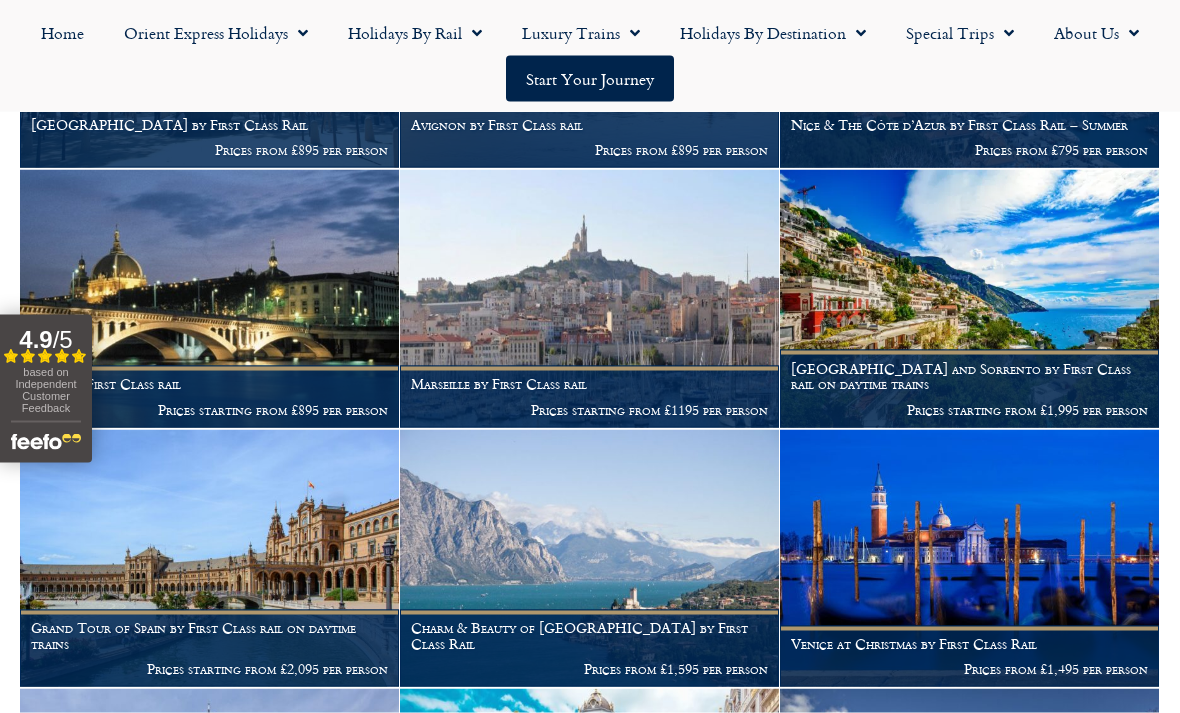 scroll, scrollTop: 5915, scrollLeft: 0, axis: vertical 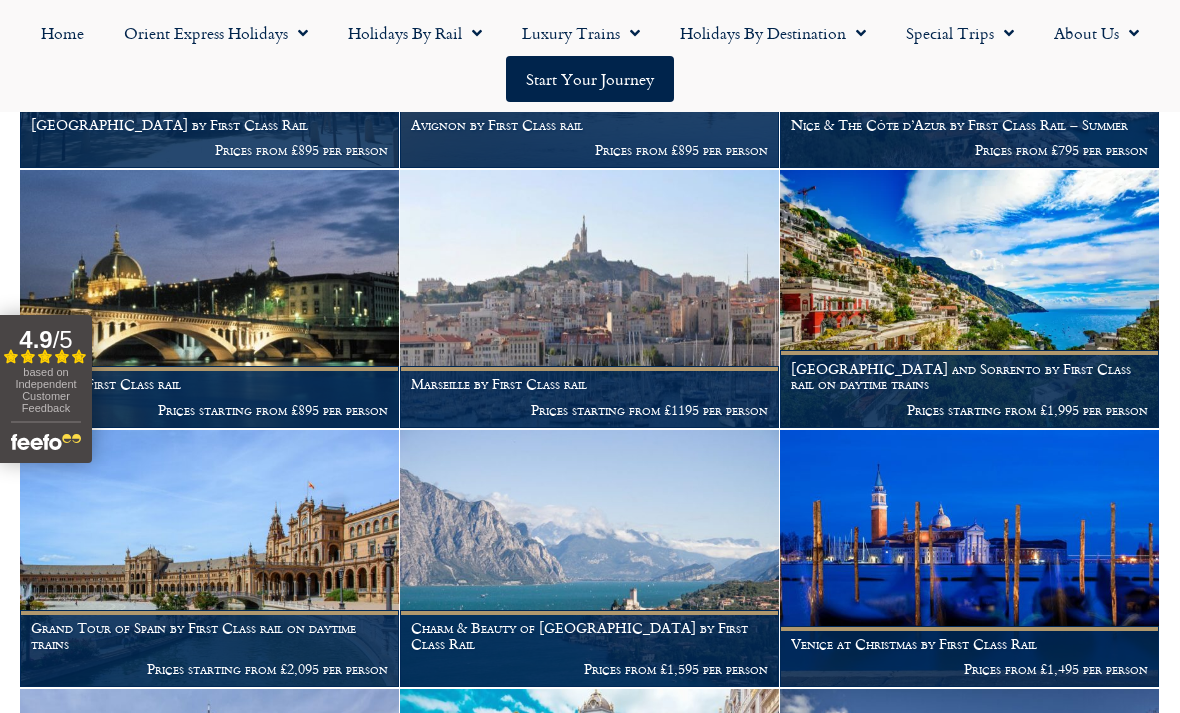 click on "Grand Tour of Spain by First Class rail on daytime trains" at bounding box center (209, 636) 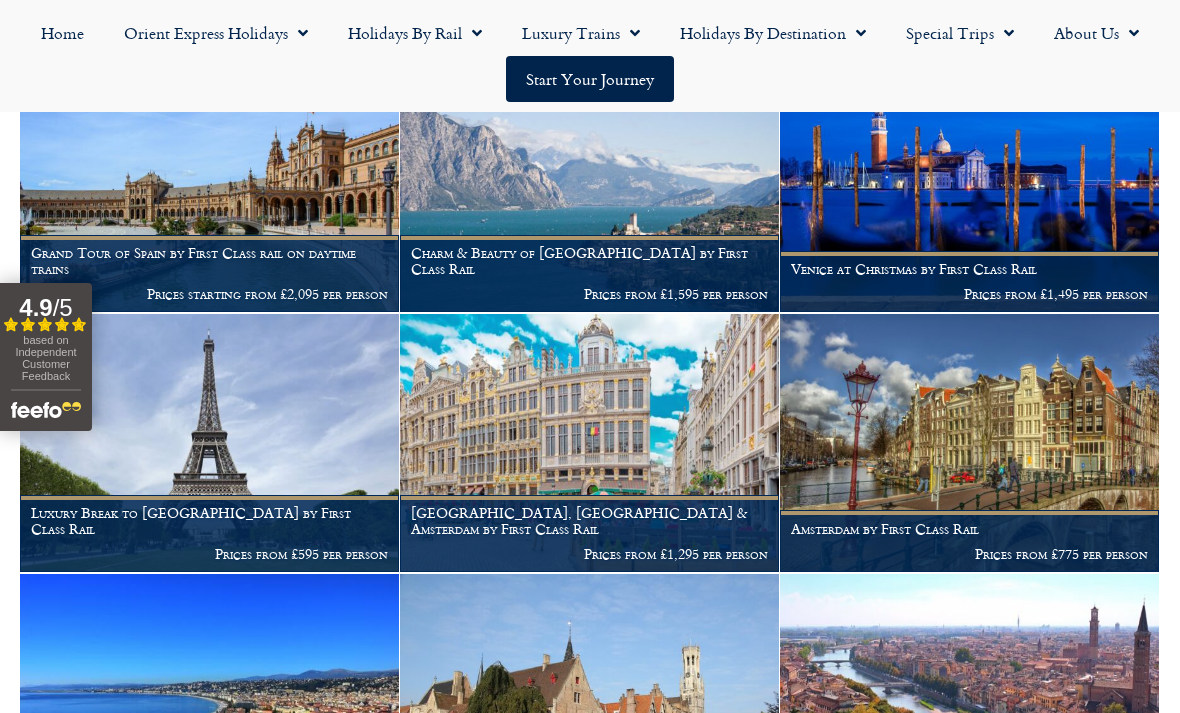 scroll, scrollTop: 6289, scrollLeft: 0, axis: vertical 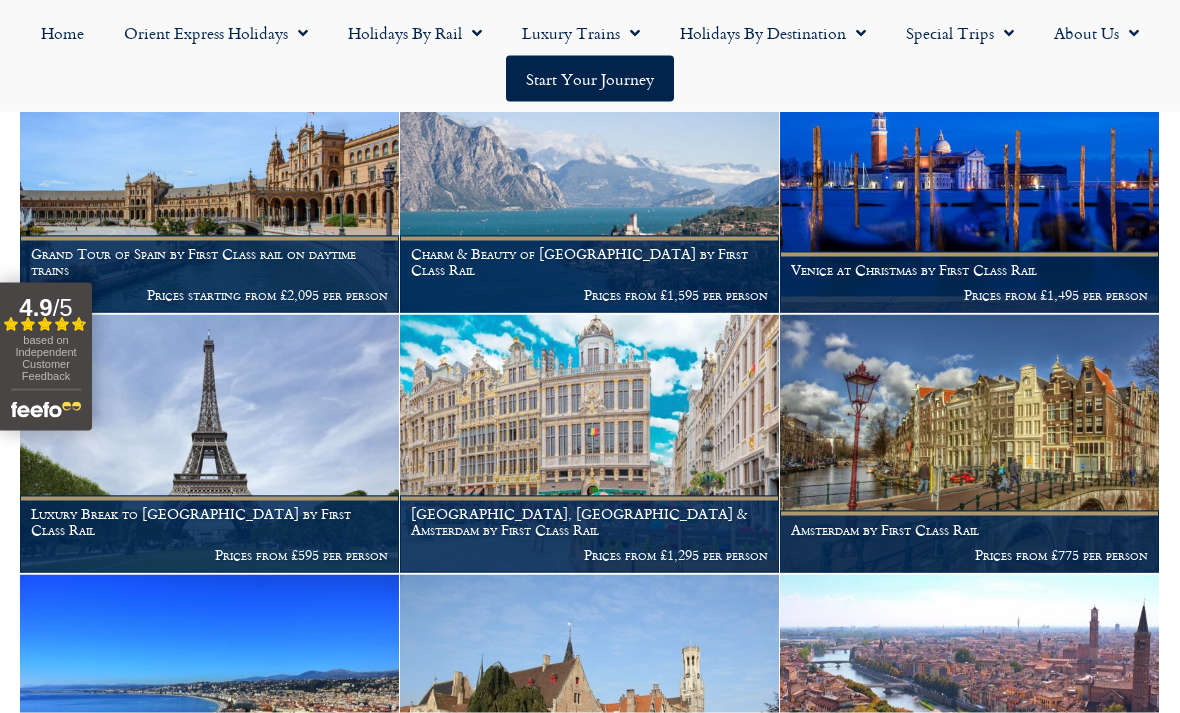click on "Holidays by Destination" 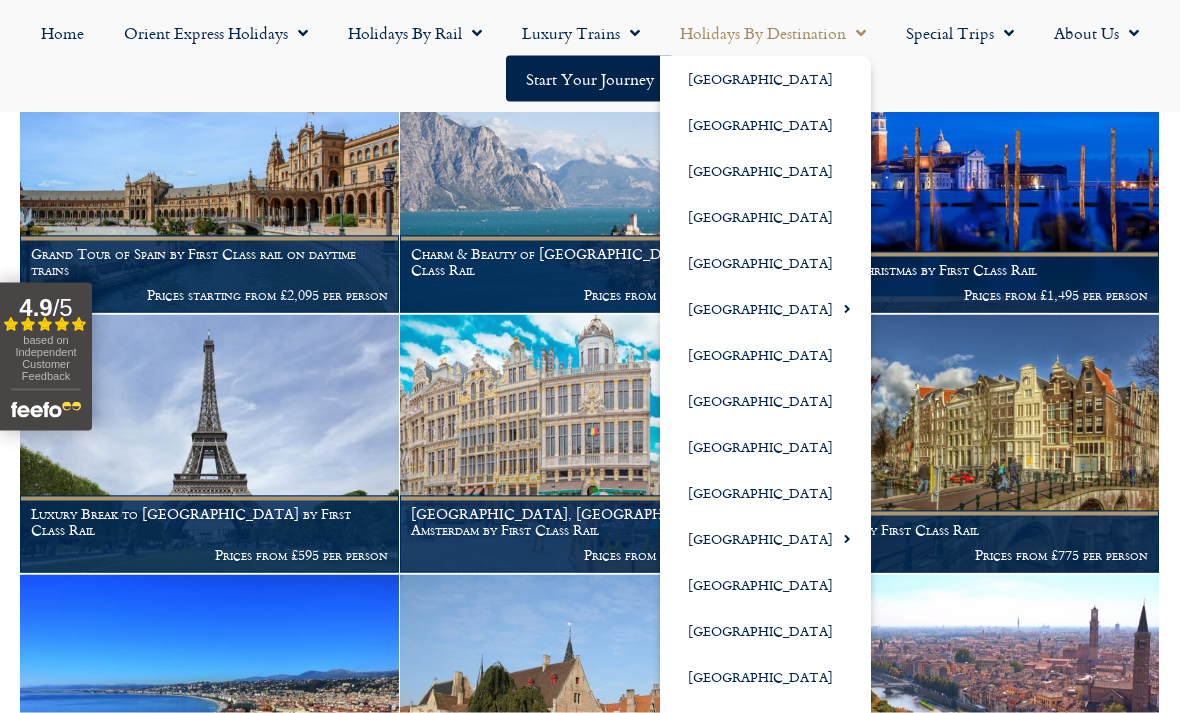 scroll, scrollTop: 6290, scrollLeft: 0, axis: vertical 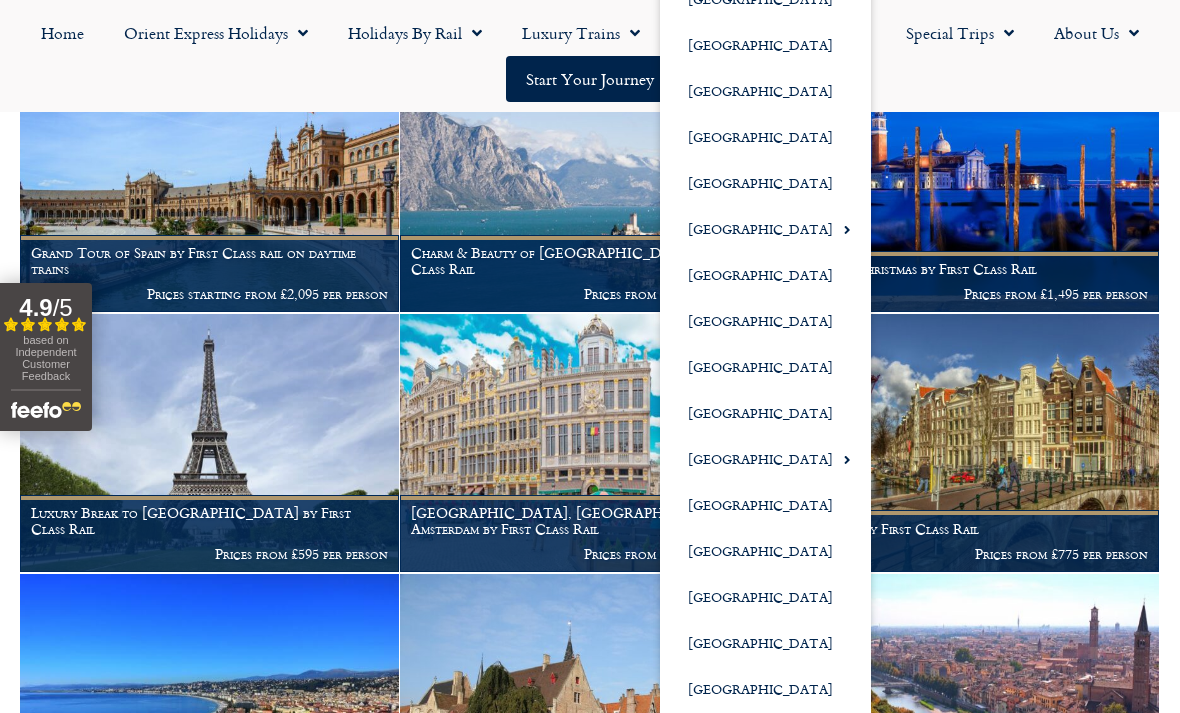 click on "[GEOGRAPHIC_DATA]" 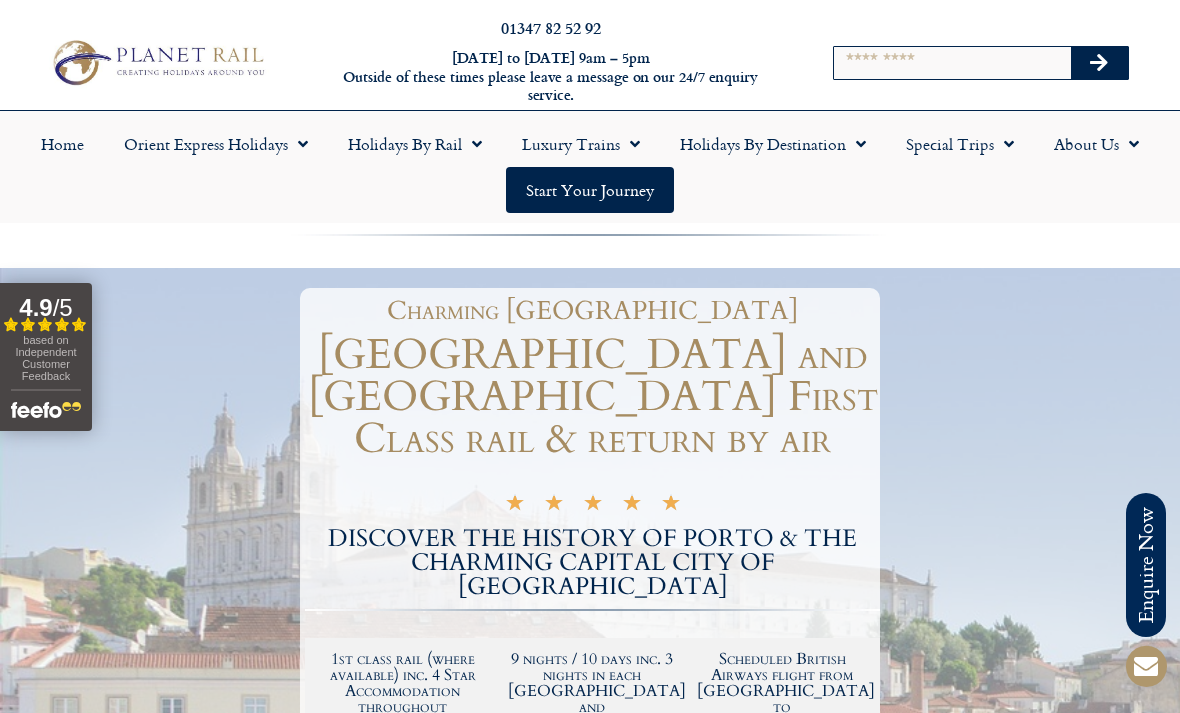 scroll, scrollTop: 0, scrollLeft: 0, axis: both 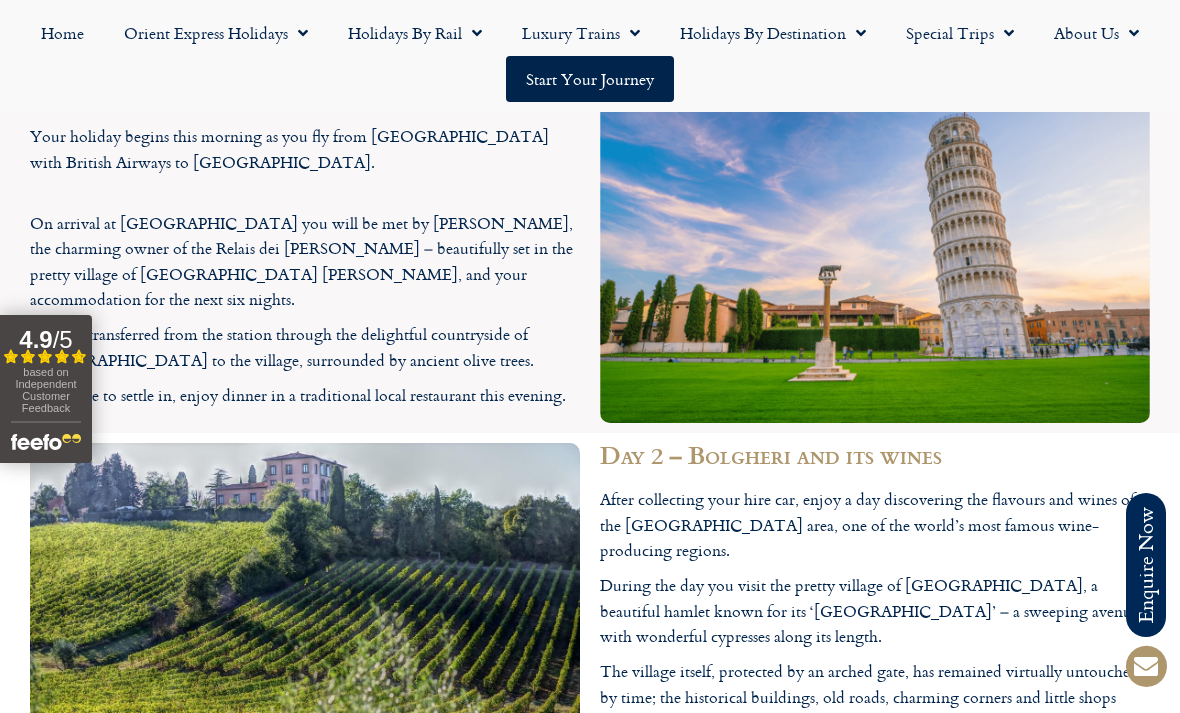 click on "based on Independent Customer Feedback" at bounding box center (45, 390) 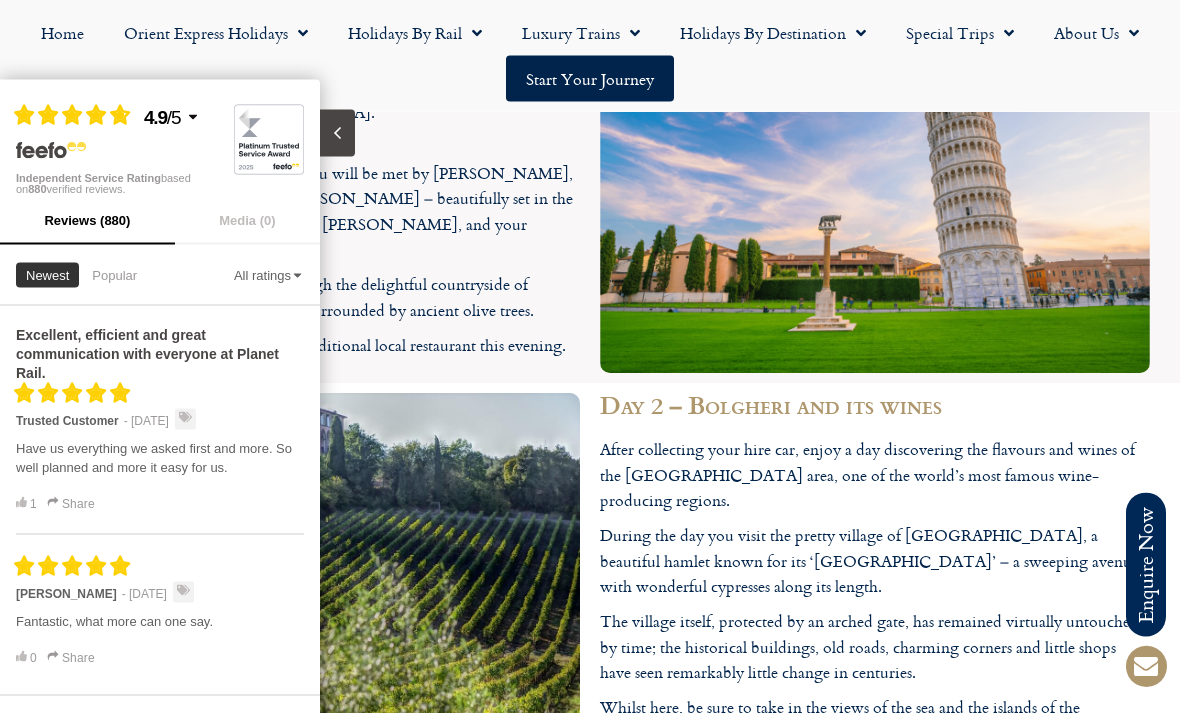 scroll, scrollTop: 2154, scrollLeft: 0, axis: vertical 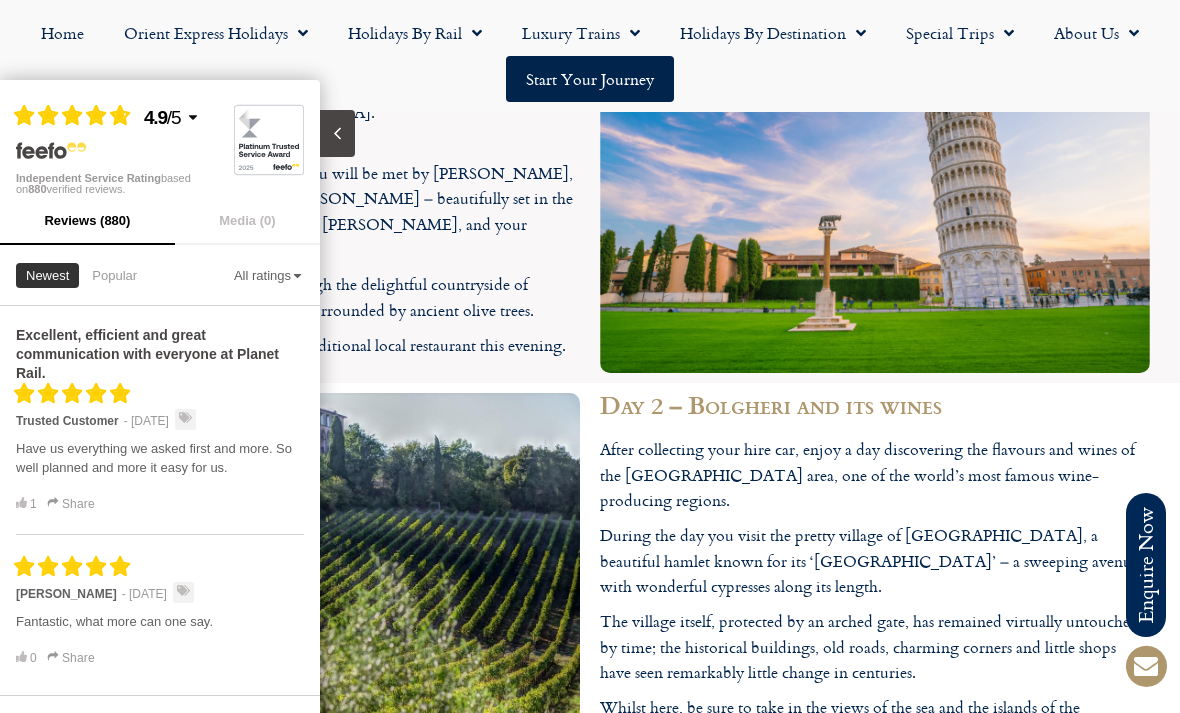 click at bounding box center [337, 133] 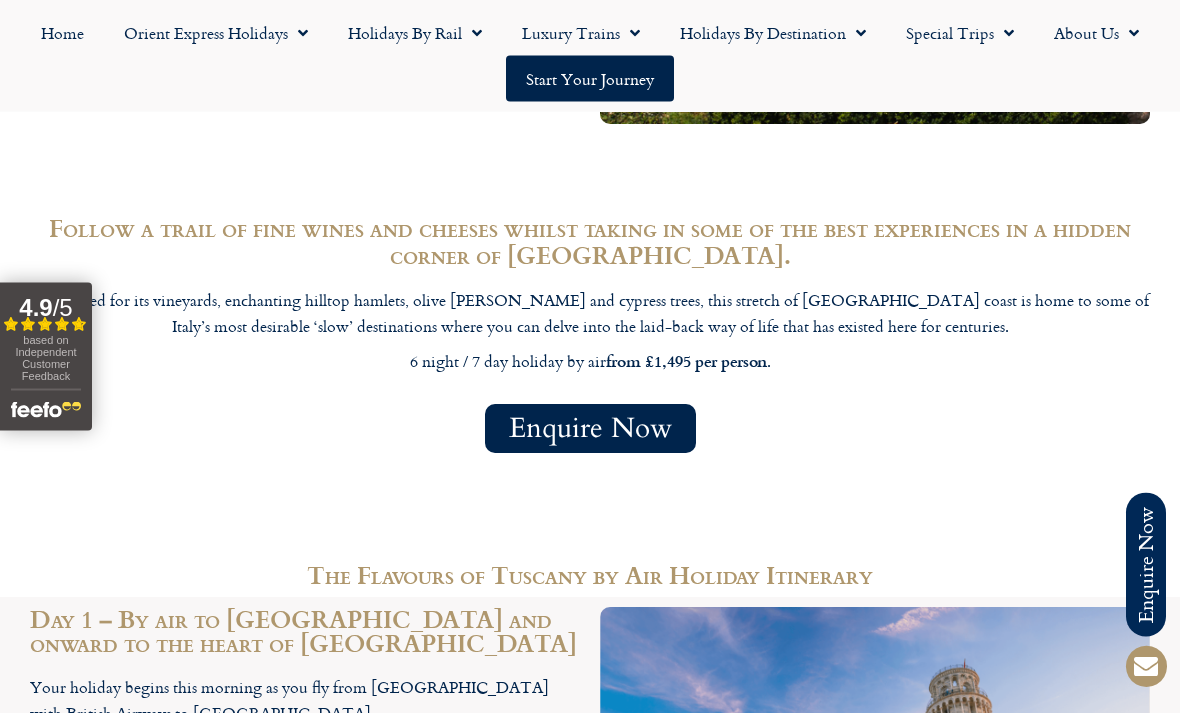 scroll, scrollTop: 1542, scrollLeft: 0, axis: vertical 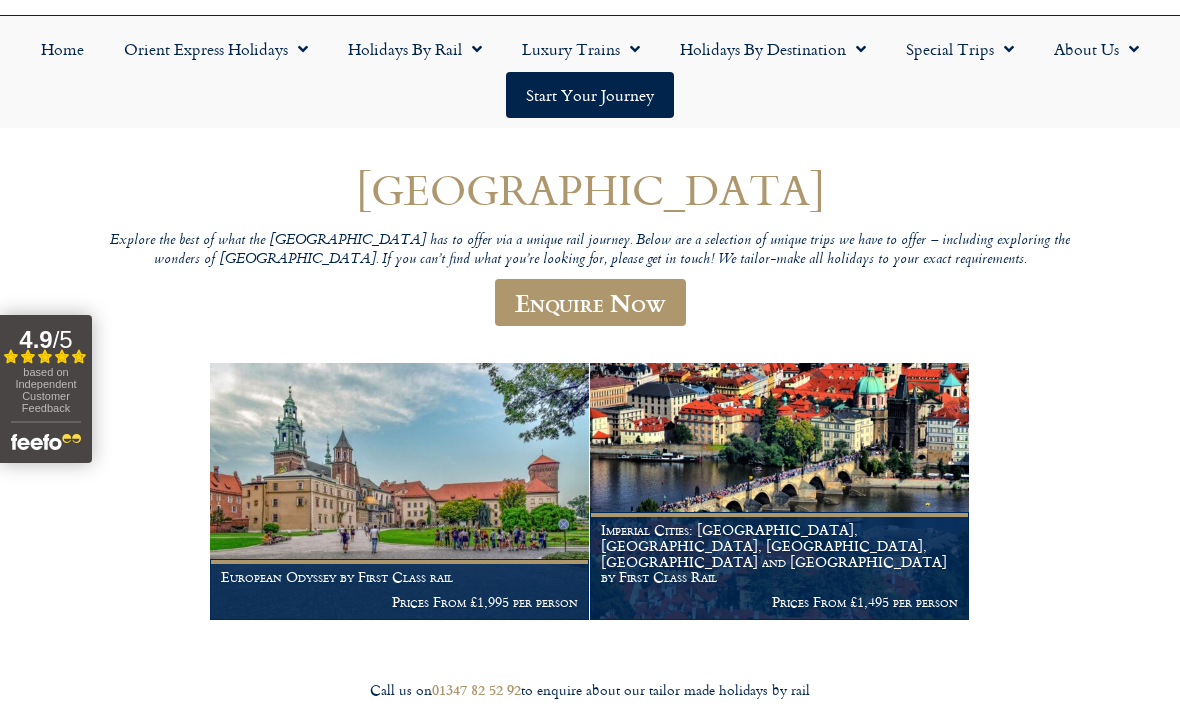 click at bounding box center (399, 492) 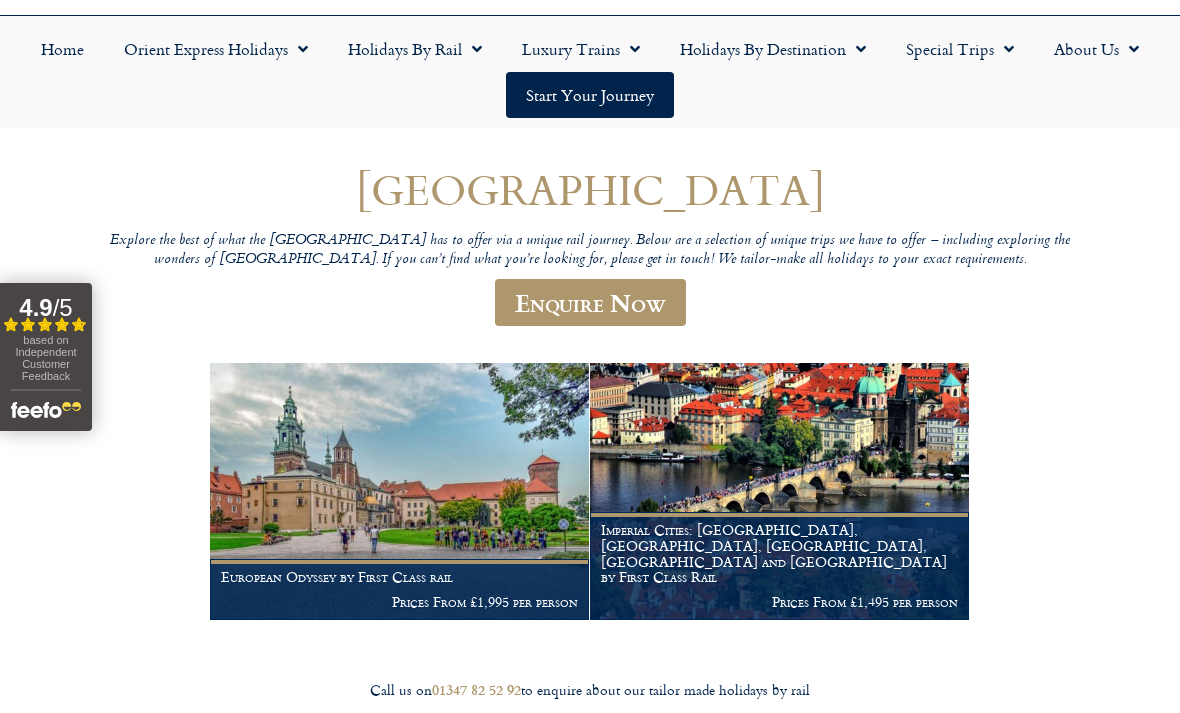 scroll, scrollTop: 205, scrollLeft: 0, axis: vertical 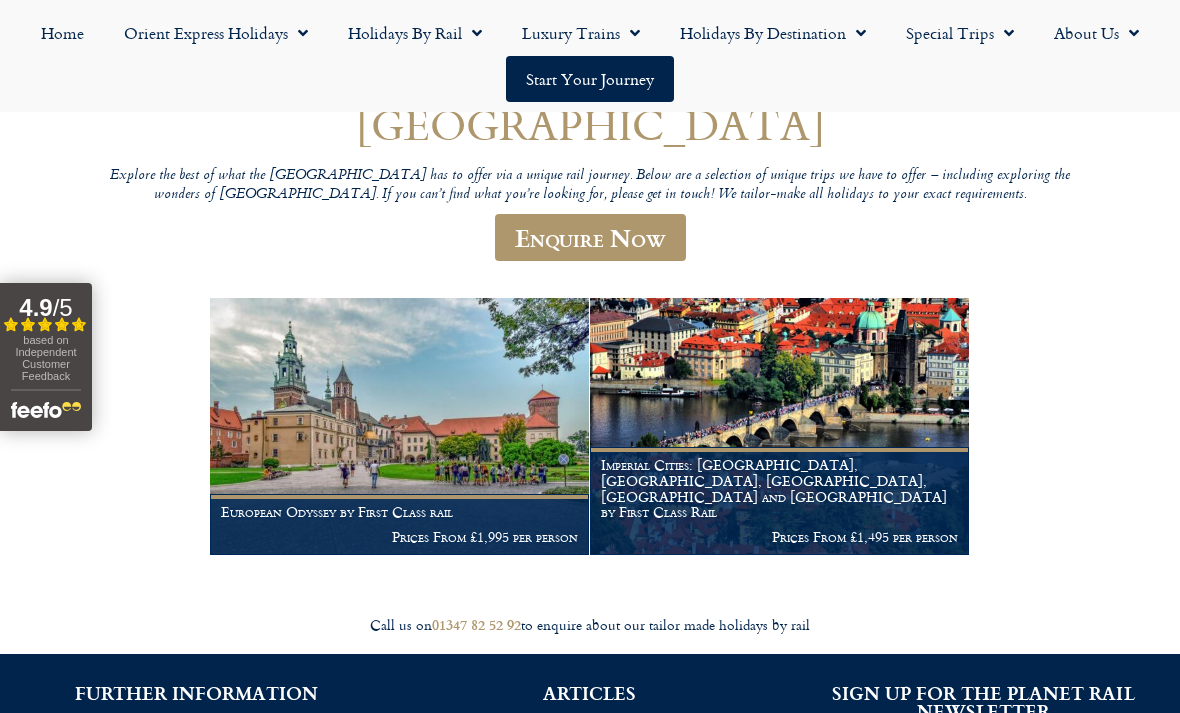 click 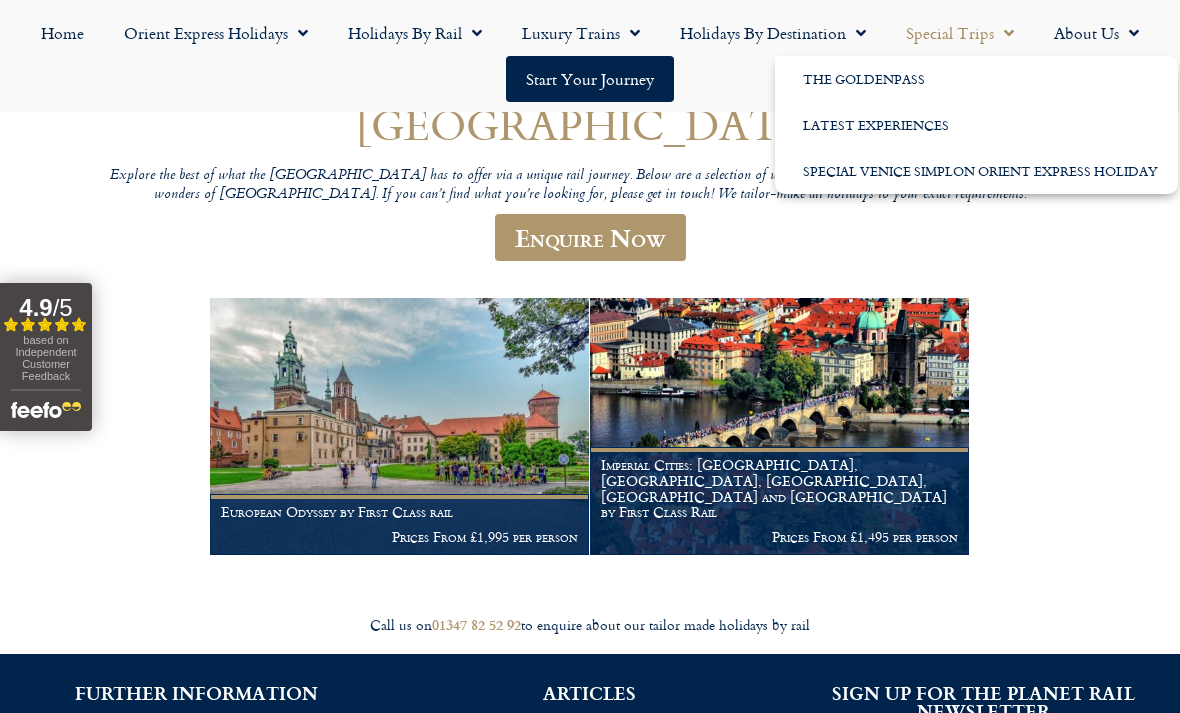 click 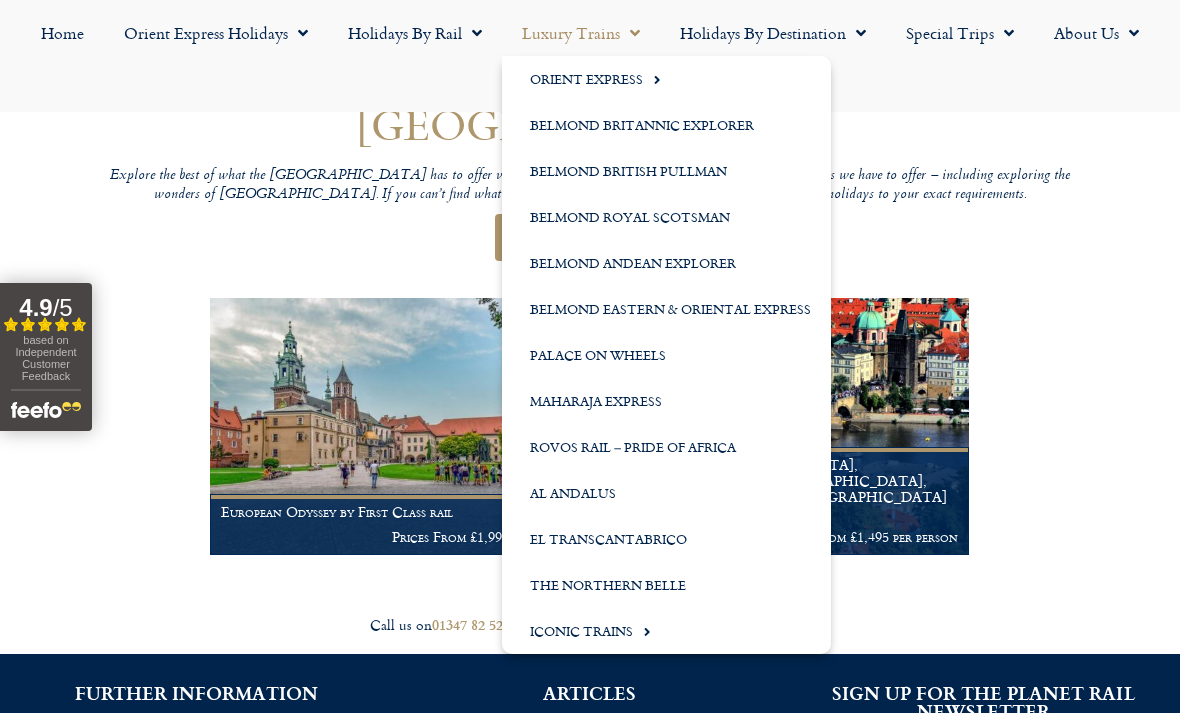 click on "Czech Republic
Explore the best of what the Czech Republic has to offer via a unique rail journey. Below are a selection of unique trips we have to offer – including exploring the wonders of Prague. If you can’t find what you’re looking for, please get in touch! We tailor-make all holidays to your exact requirements.
Enquire Now
European Odyssey by First Class rail
Prices From £1,995 per person
Imperial Cities: Berlin, Prague, Budapest, Vienna and Nuremberg by First Class Rail
Prices From £1,495 per person" at bounding box center [590, 330] 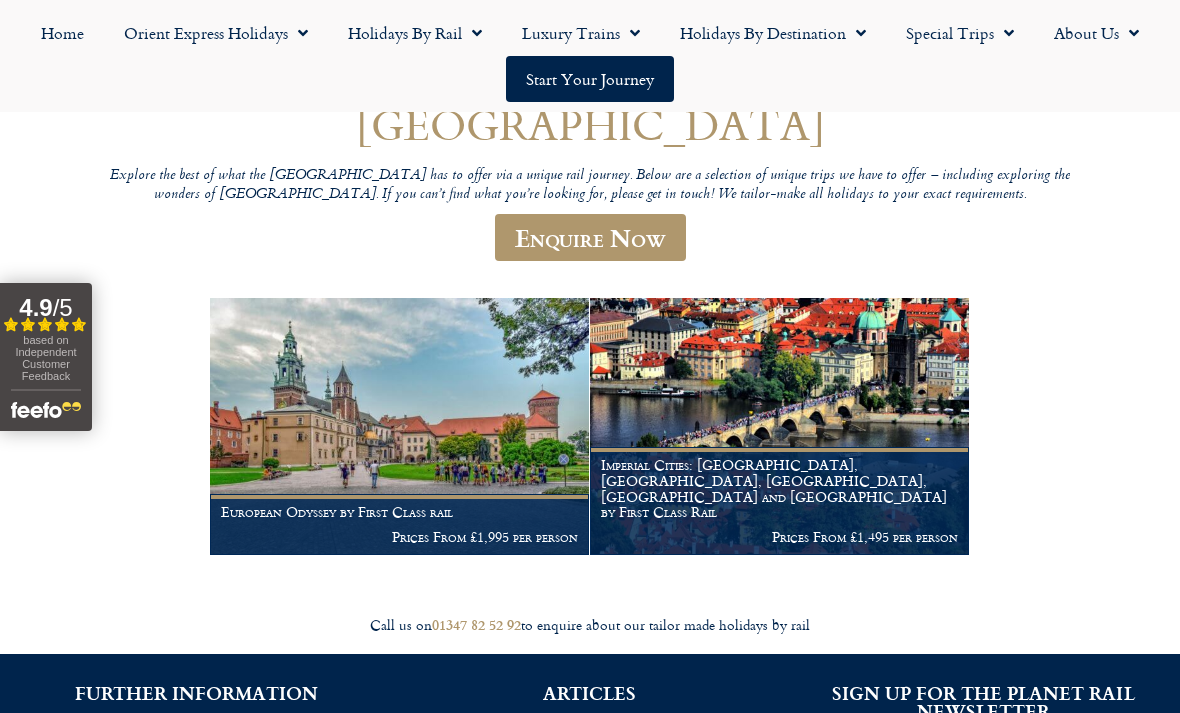 click on "Holidays by Rail" 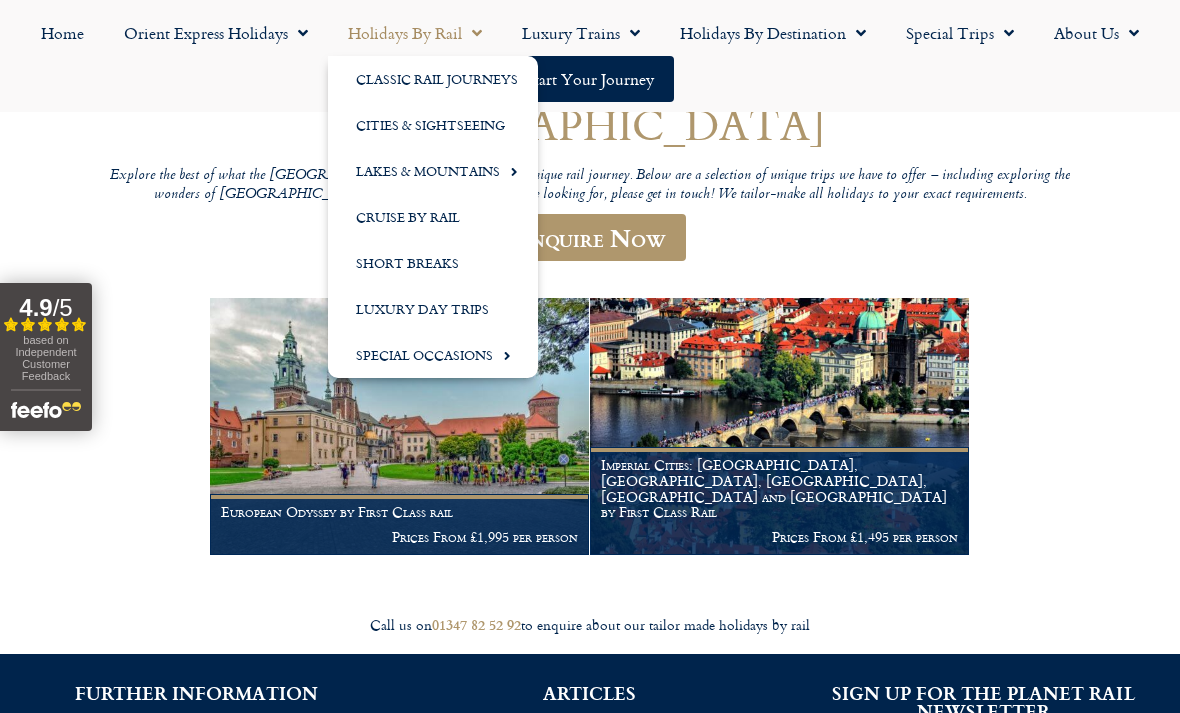 click on "Cities & Sightseeing" 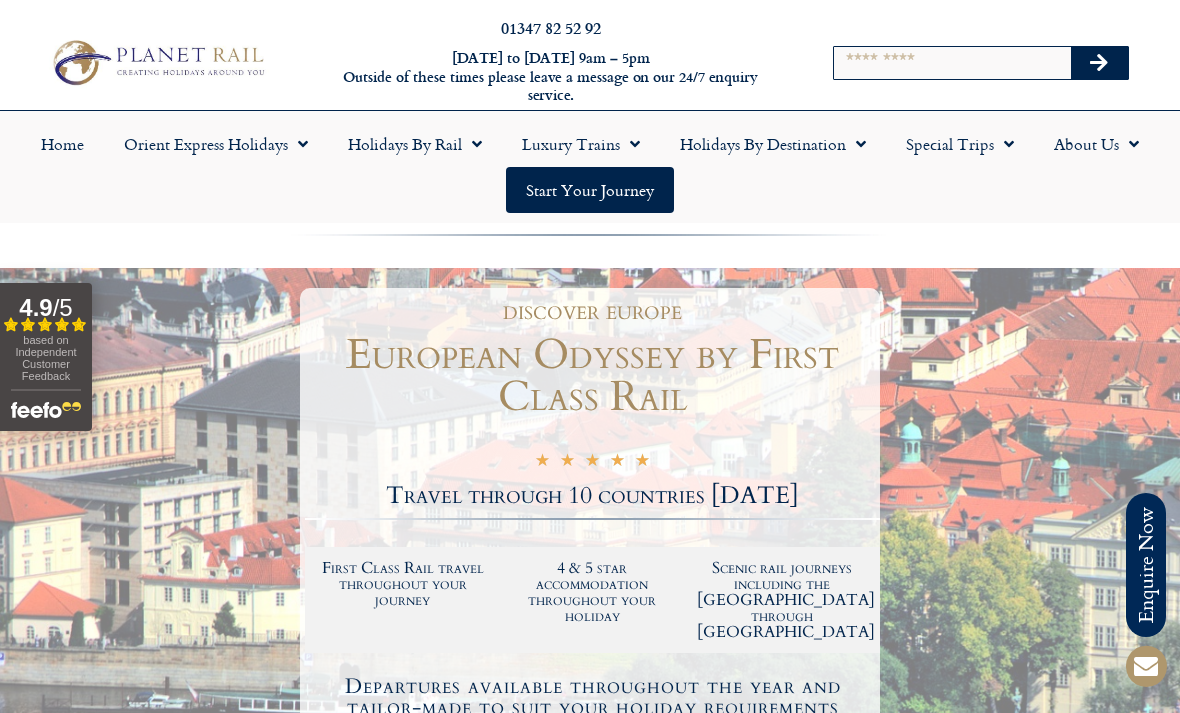 scroll, scrollTop: 0, scrollLeft: 0, axis: both 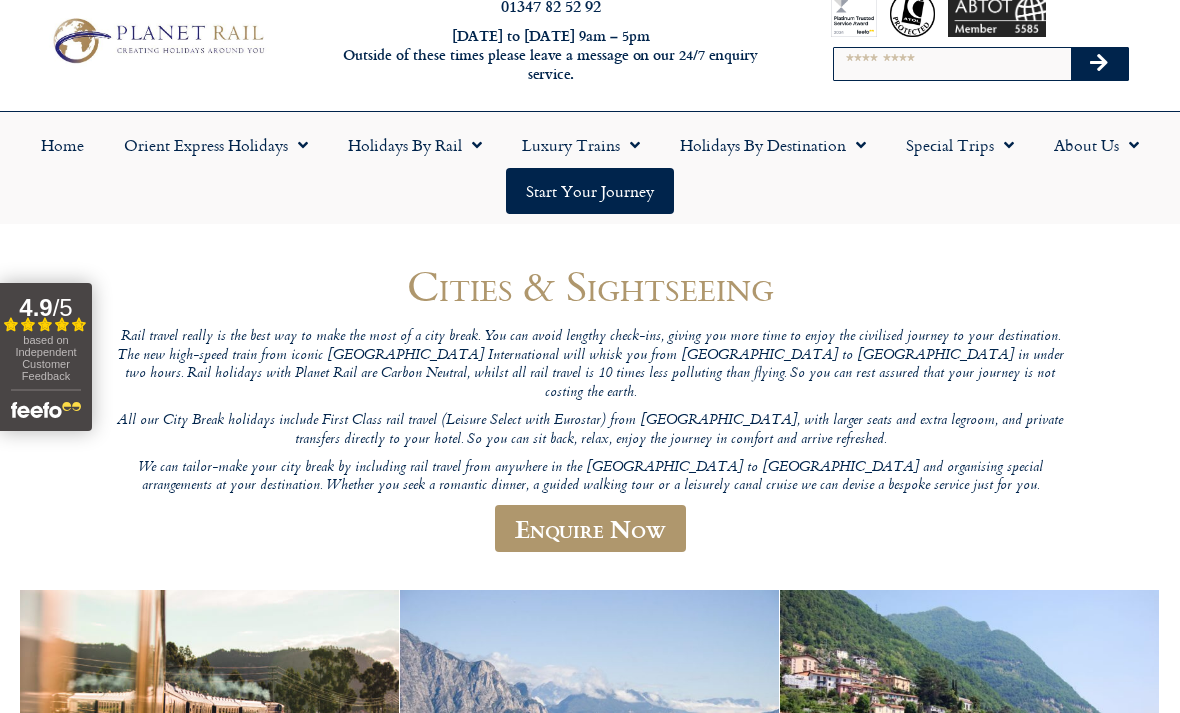 click on "Search" at bounding box center (952, 64) 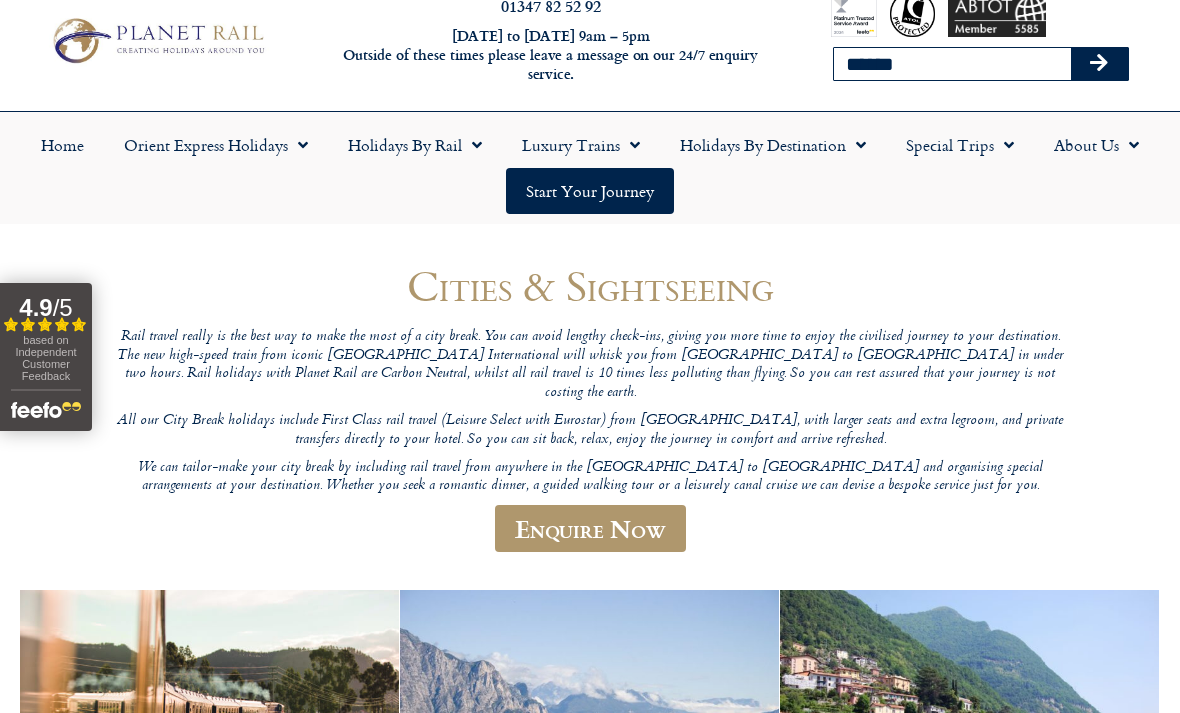 type on "******" 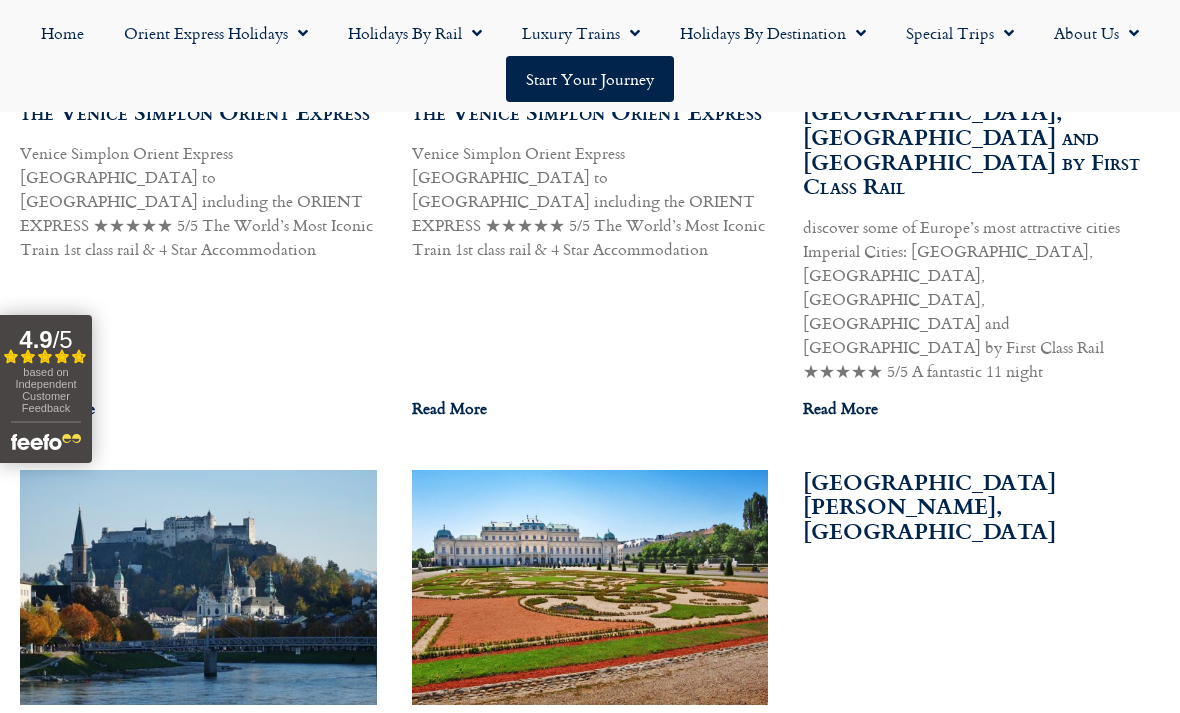 scroll, scrollTop: 1556, scrollLeft: 0, axis: vertical 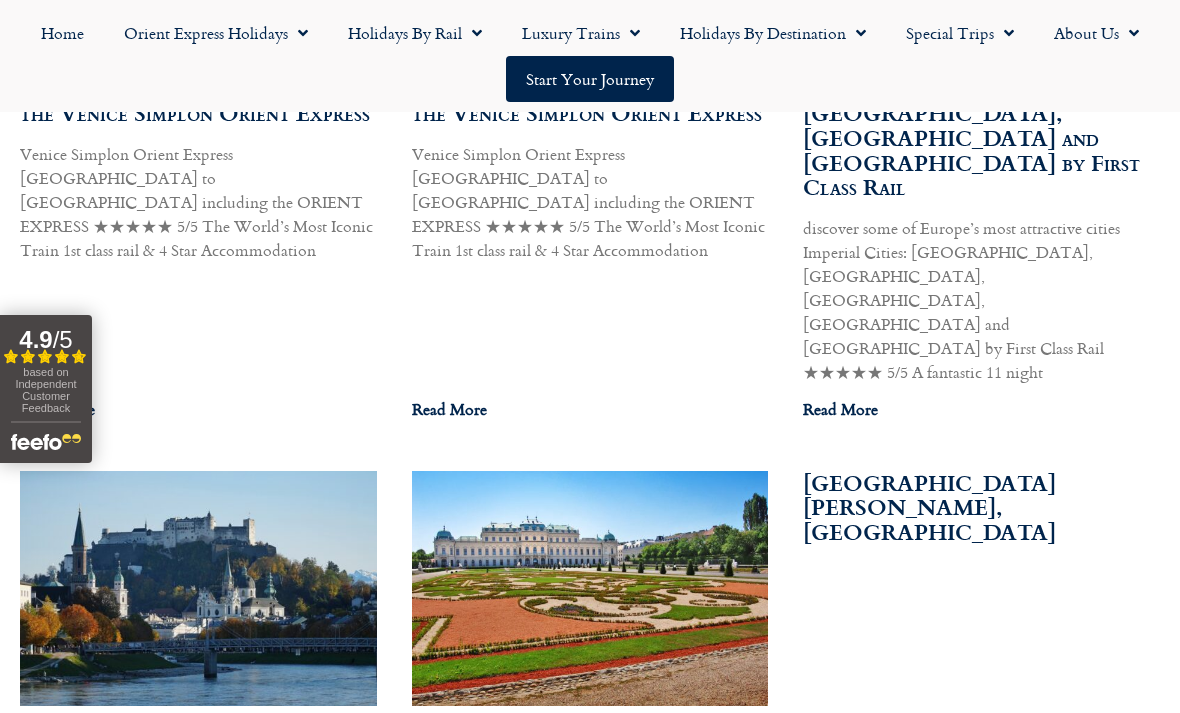 click on "Vienna & Salzburg by First Class Rail" at bounding box center (186, 756) 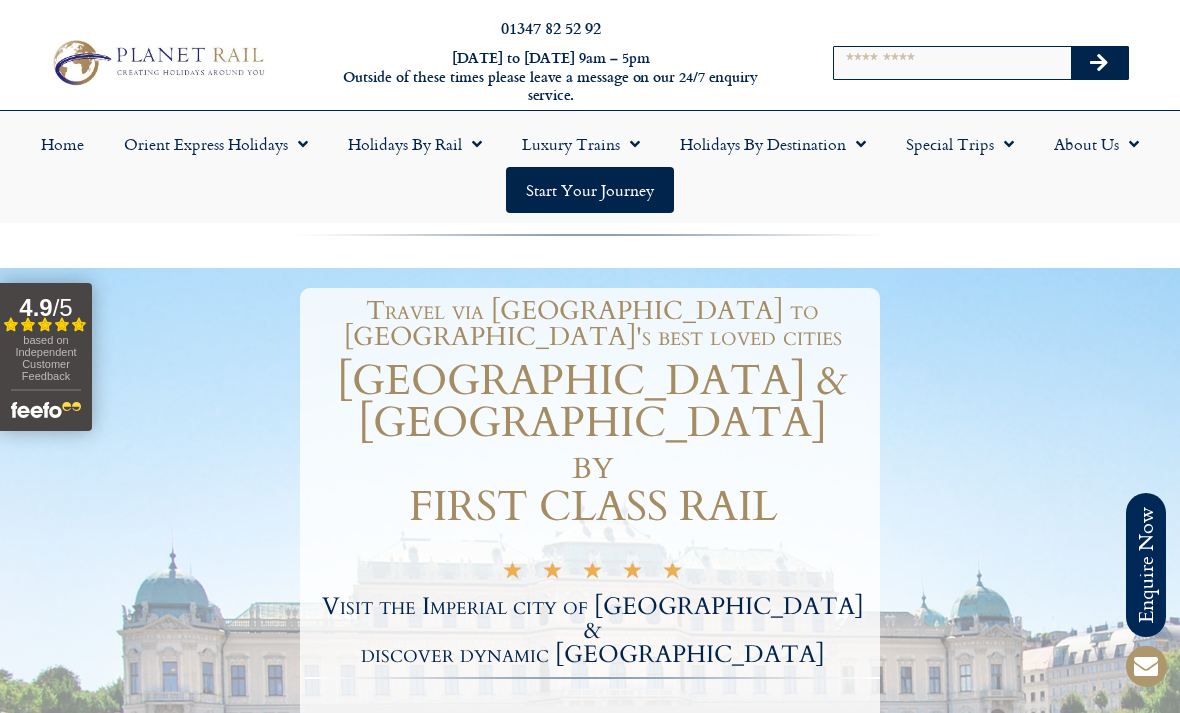 scroll, scrollTop: 0, scrollLeft: 0, axis: both 